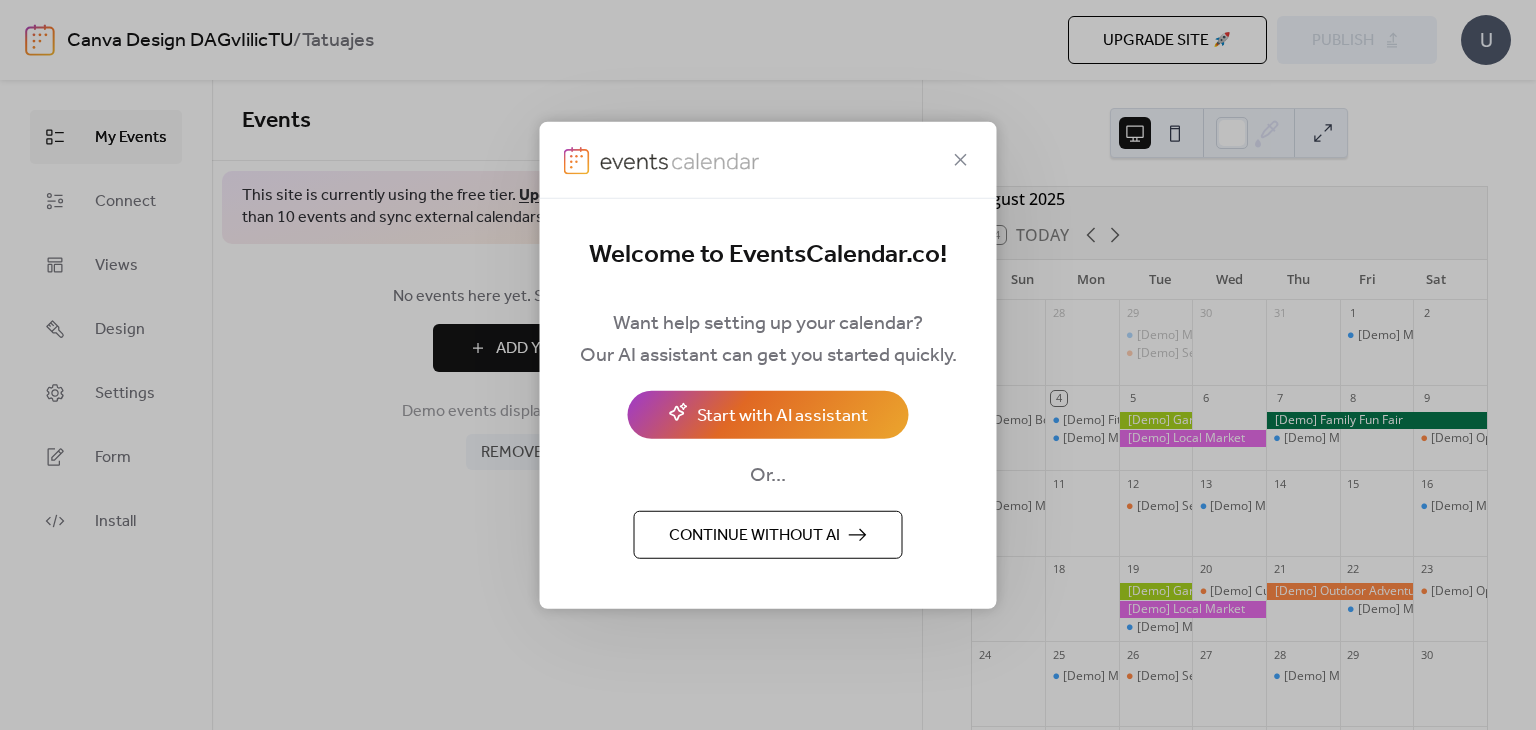 scroll, scrollTop: 0, scrollLeft: 0, axis: both 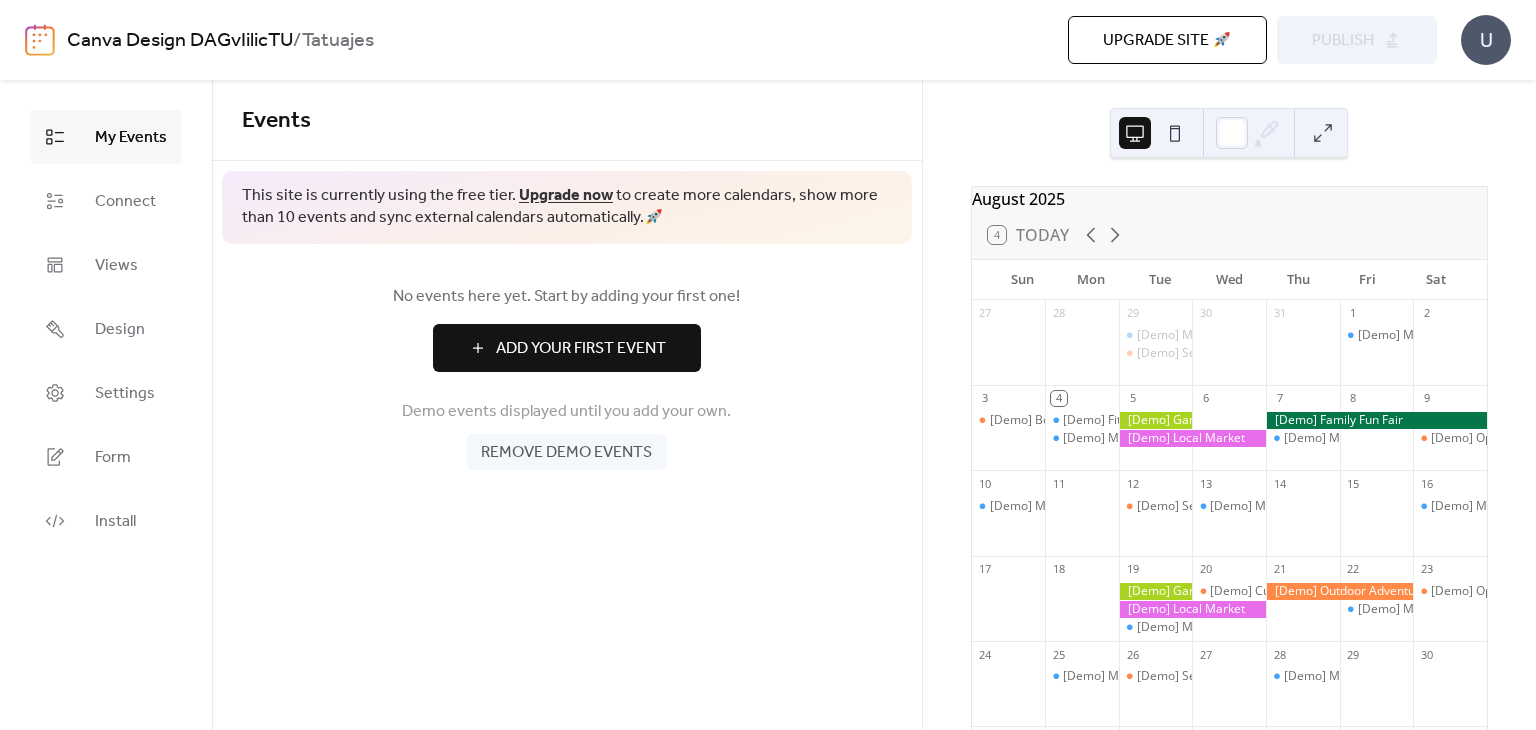 click on "Add Your First Event" at bounding box center [581, 349] 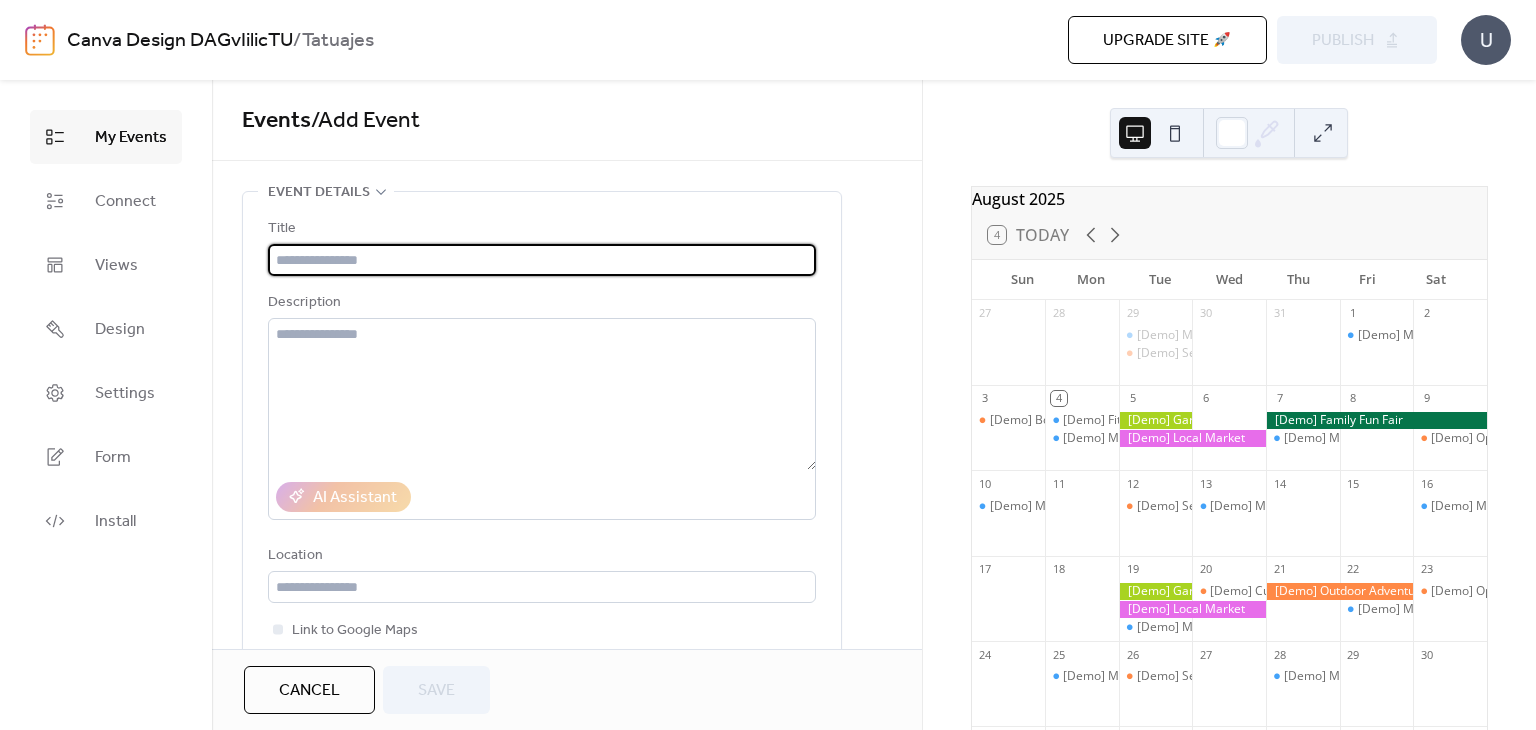 click at bounding box center [542, 260] 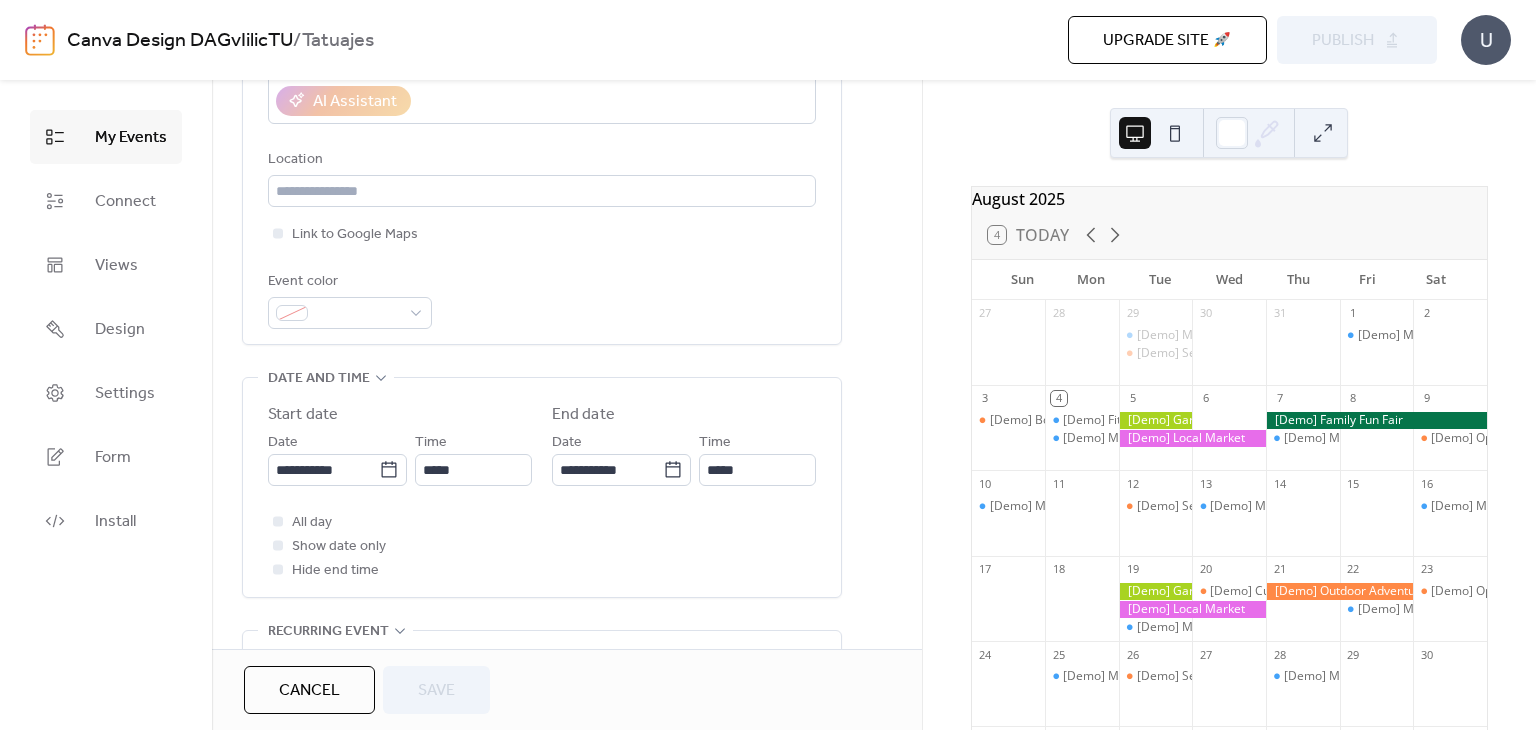 scroll, scrollTop: 324, scrollLeft: 0, axis: vertical 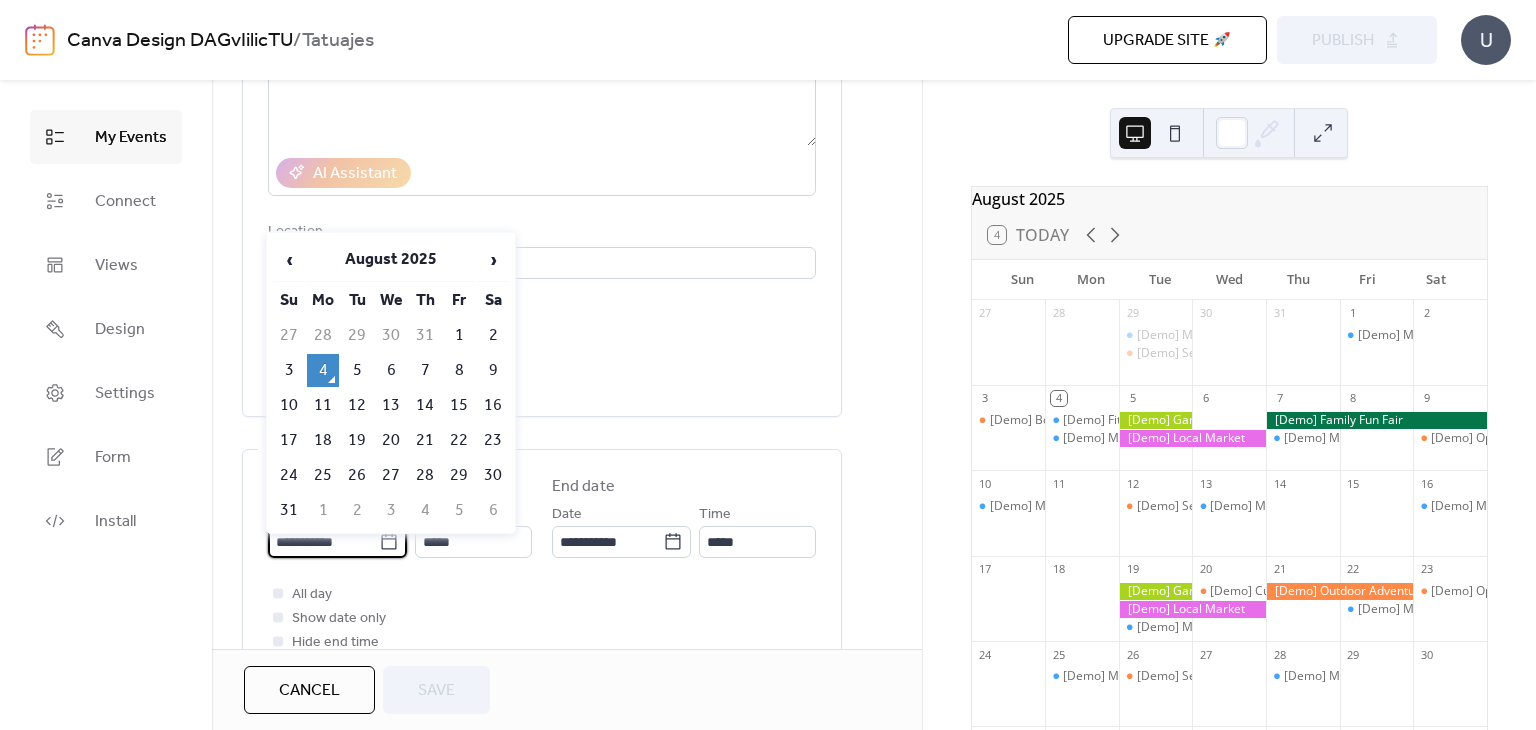 click on "**********" at bounding box center [323, 542] 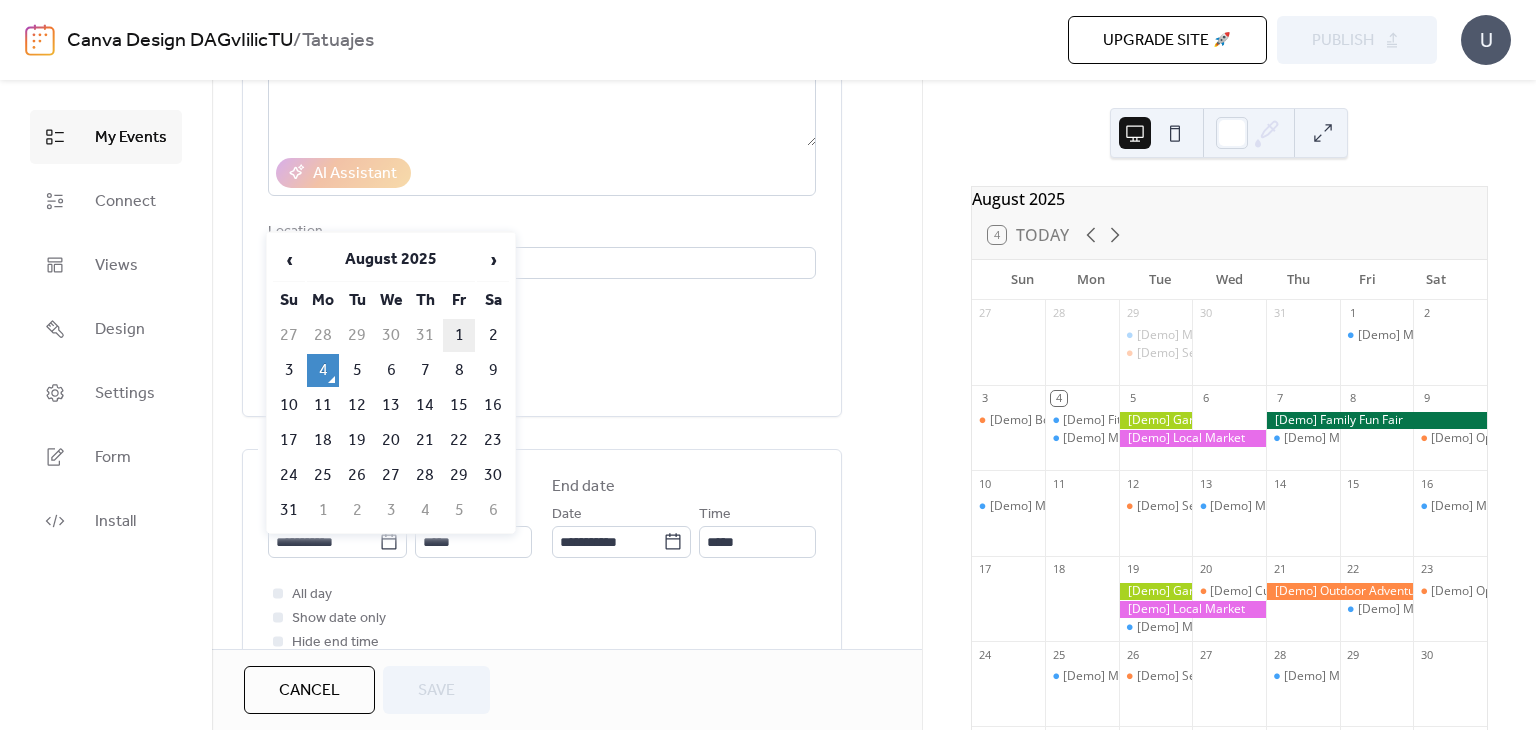 click on "1" at bounding box center [459, 335] 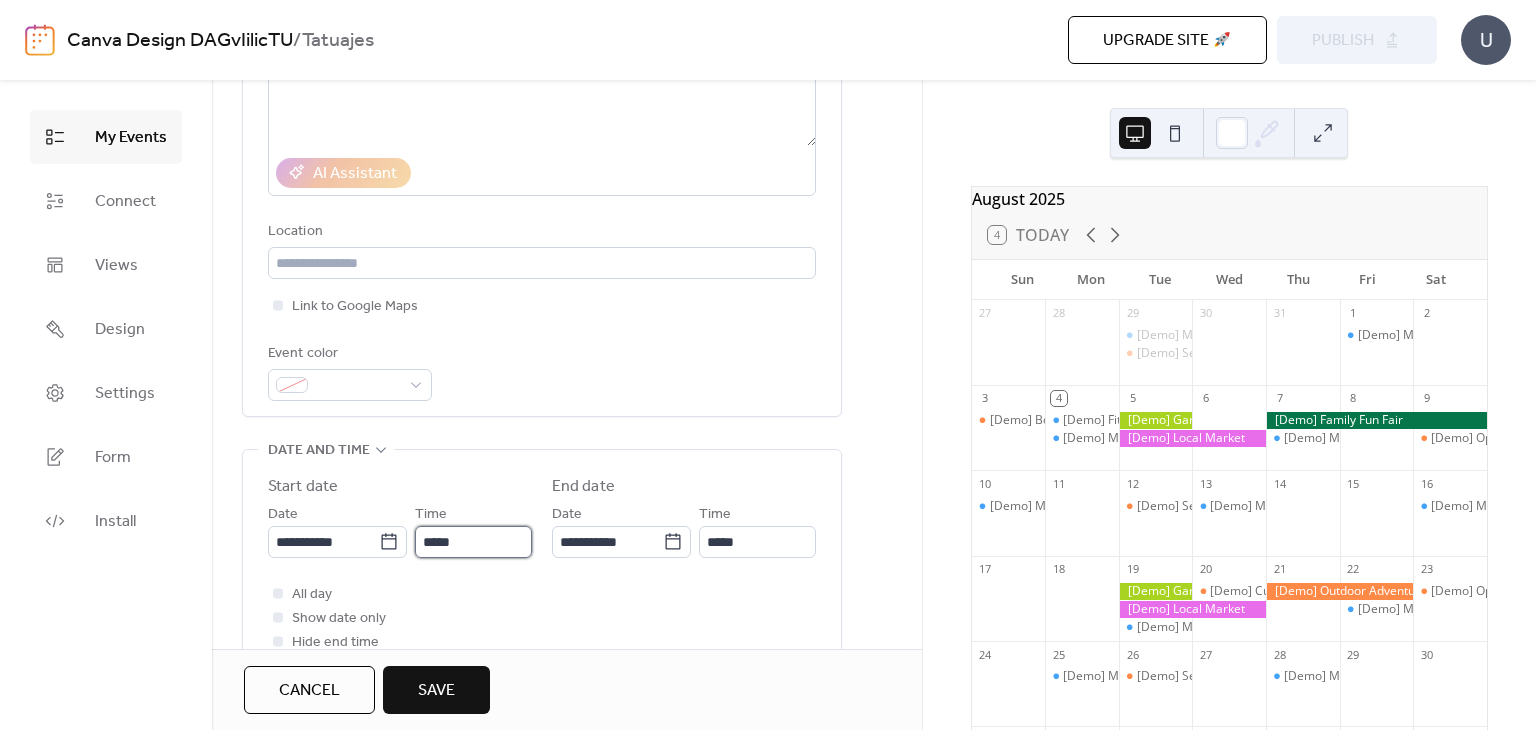click on "*****" at bounding box center [473, 542] 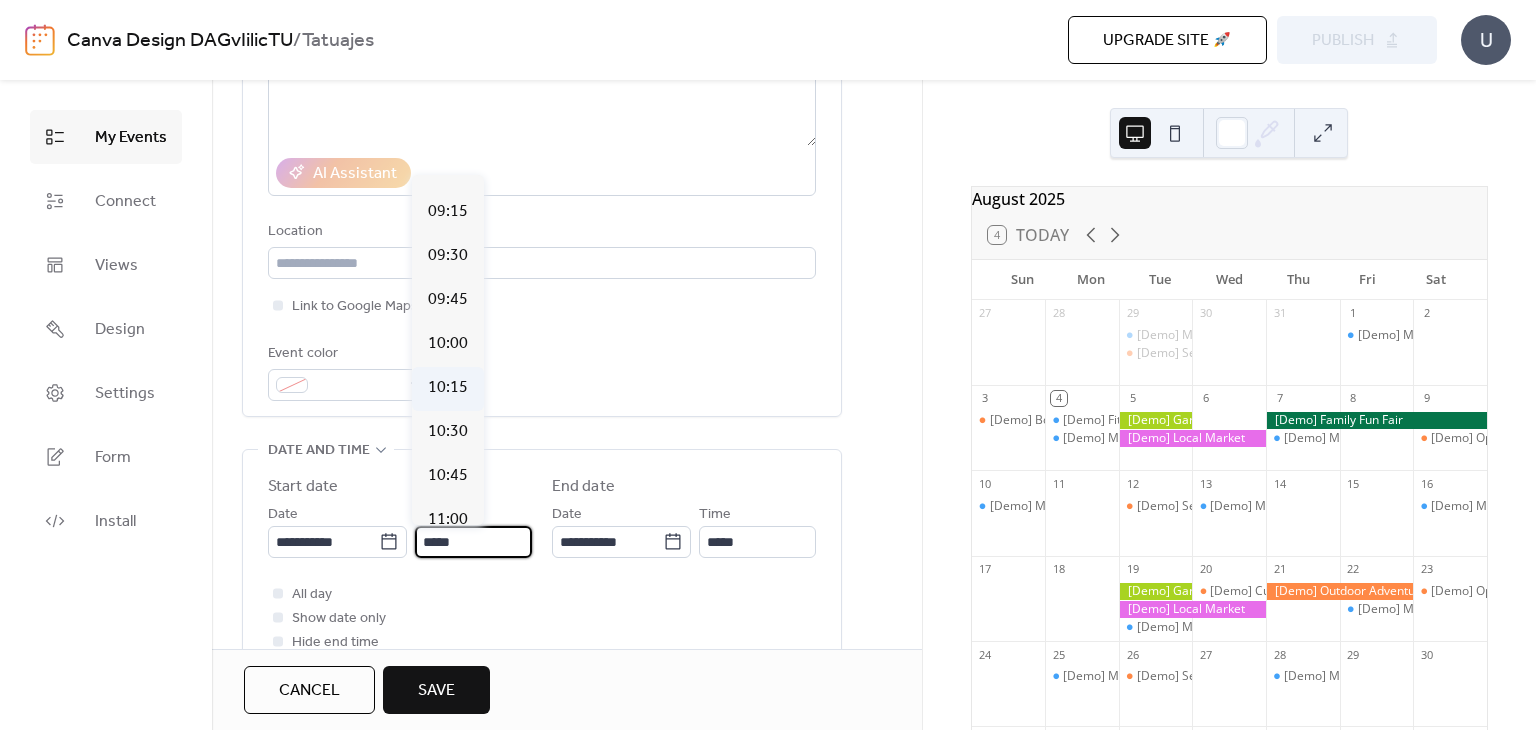 scroll, scrollTop: 1512, scrollLeft: 0, axis: vertical 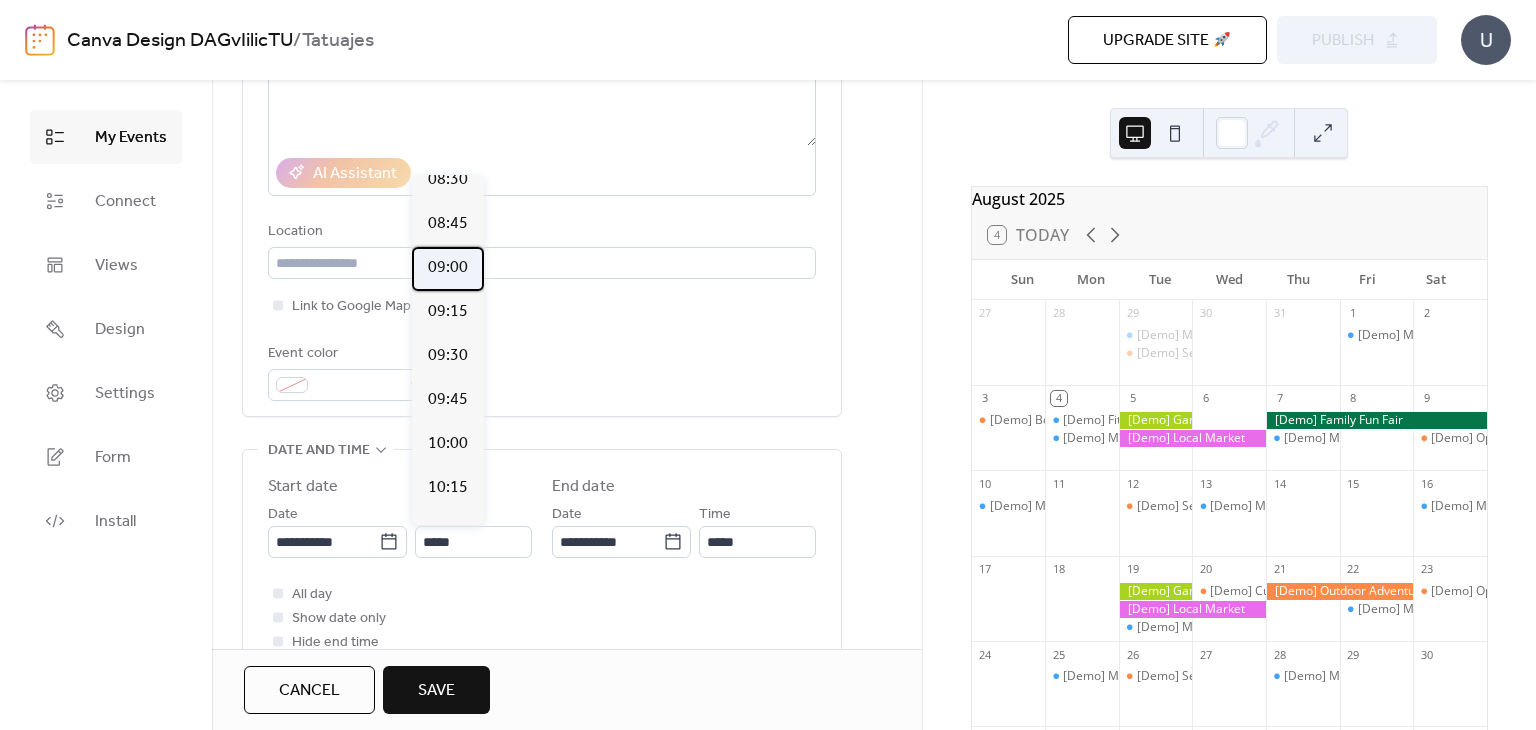 click on "09:00" at bounding box center [448, 269] 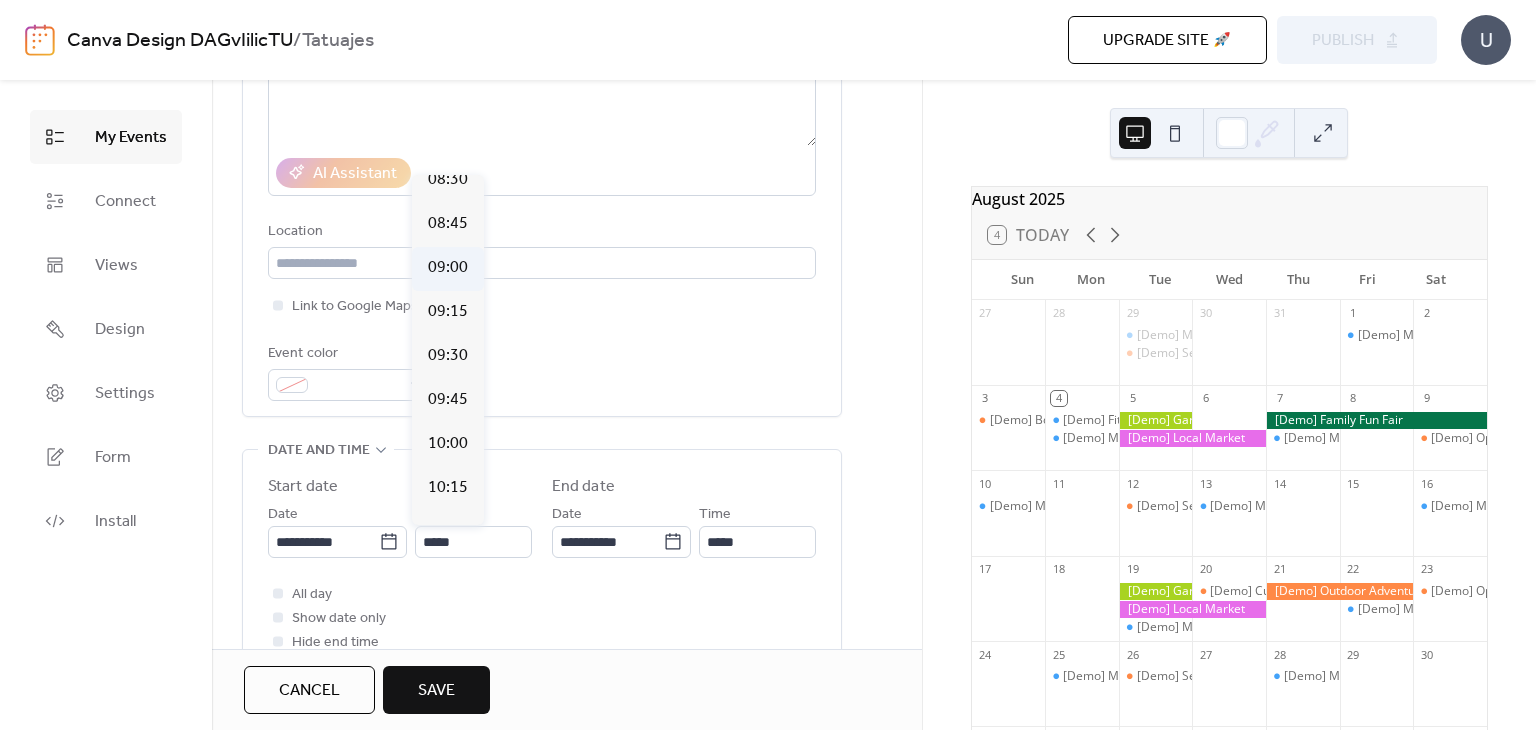 type on "*****" 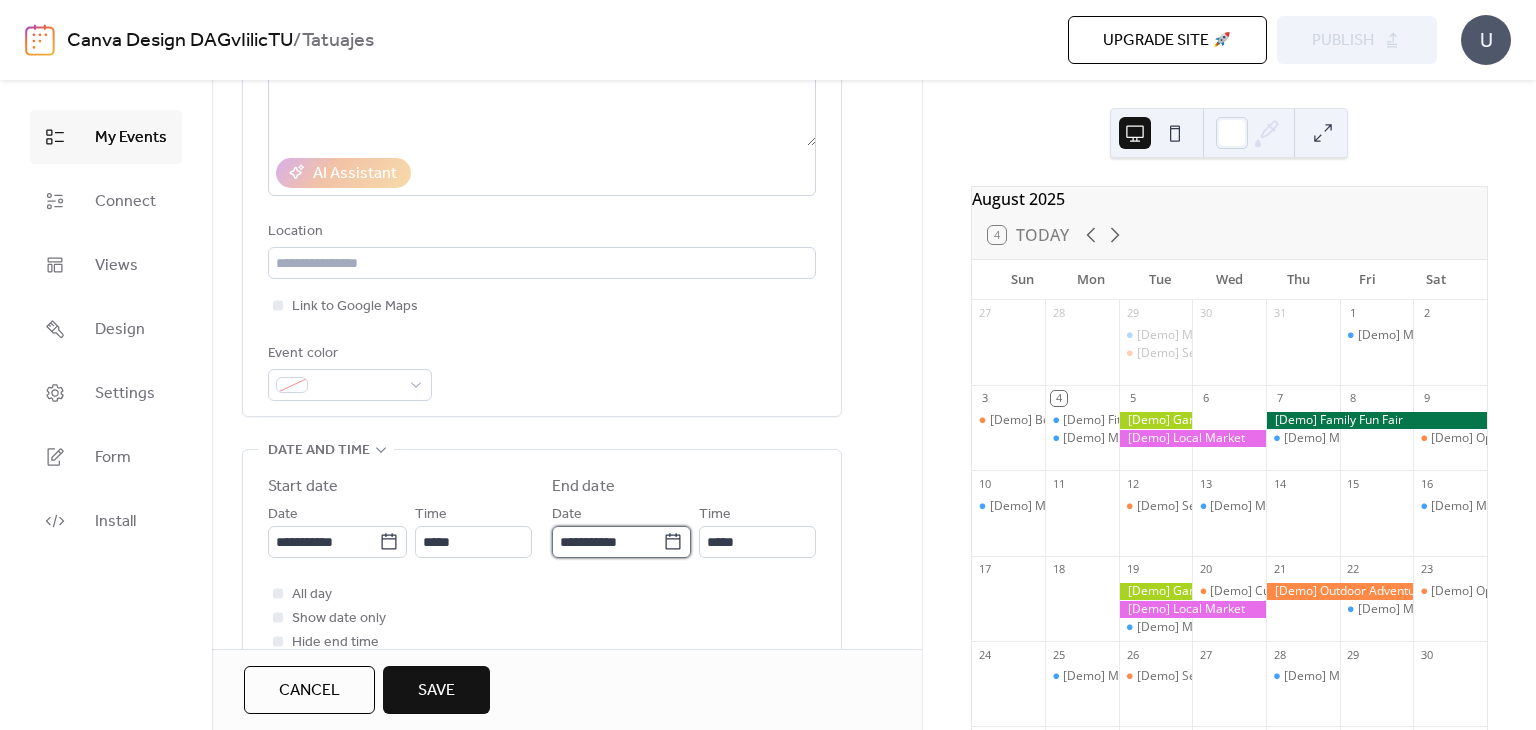 click on "**********" at bounding box center [607, 542] 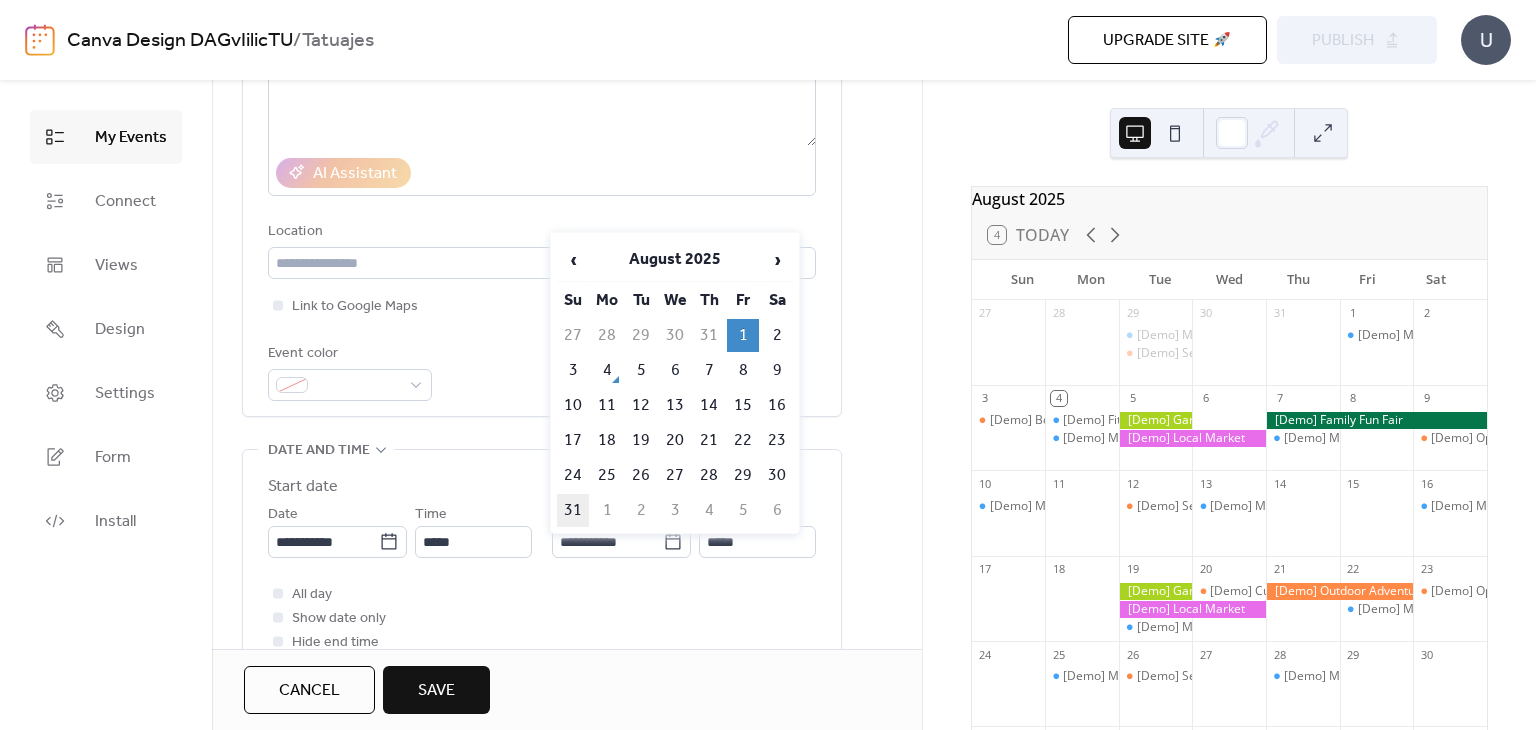 click on "31" at bounding box center (573, 510) 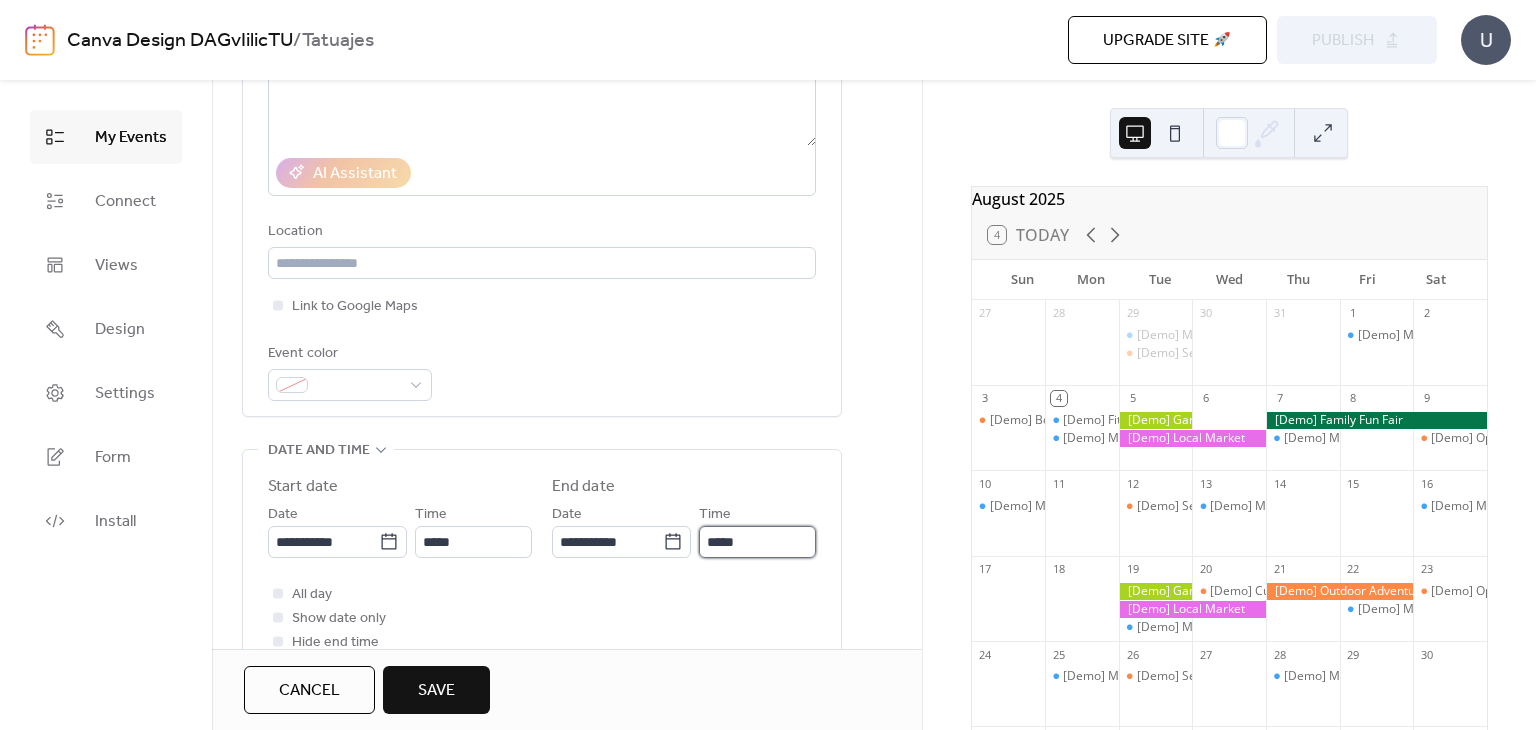 click on "*****" at bounding box center (757, 542) 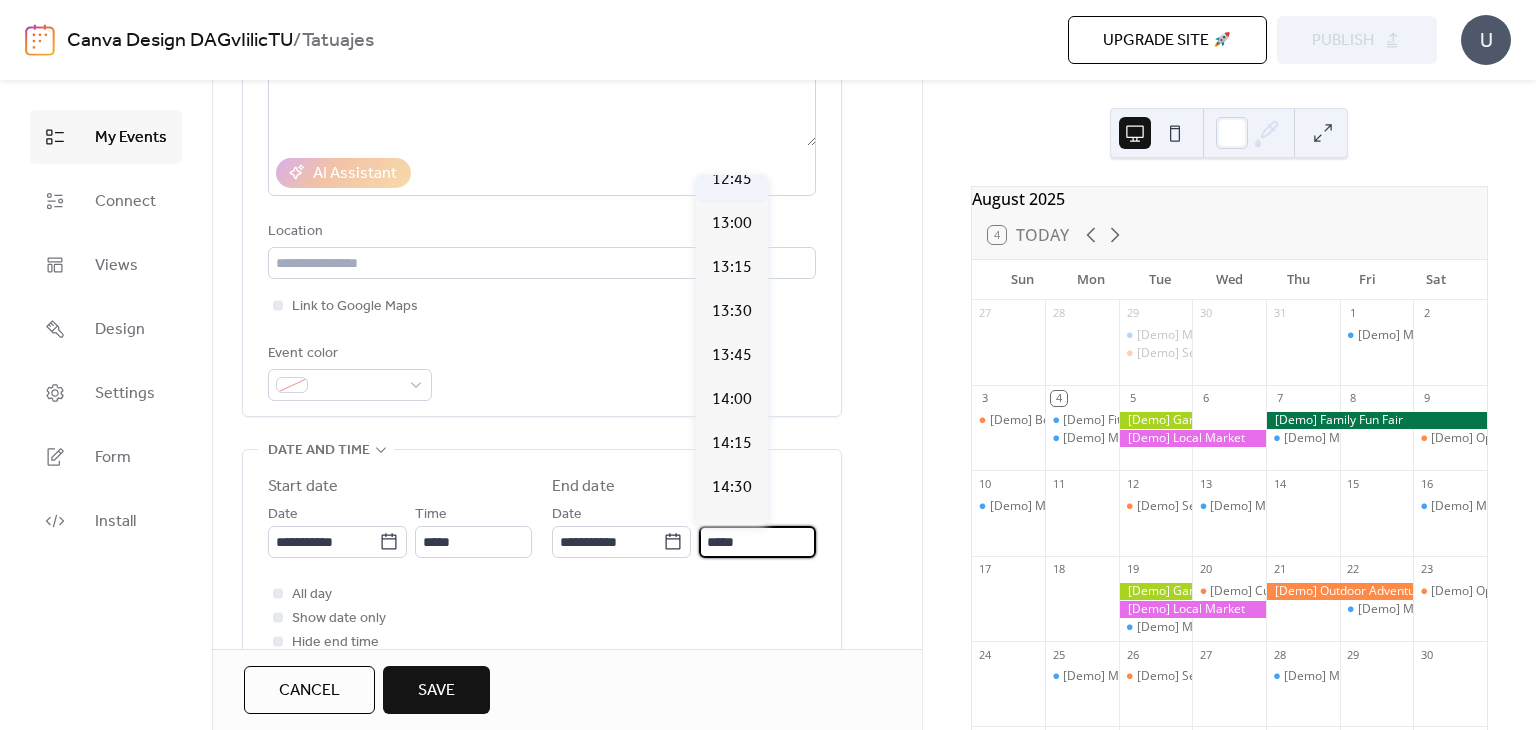 scroll, scrollTop: 2460, scrollLeft: 0, axis: vertical 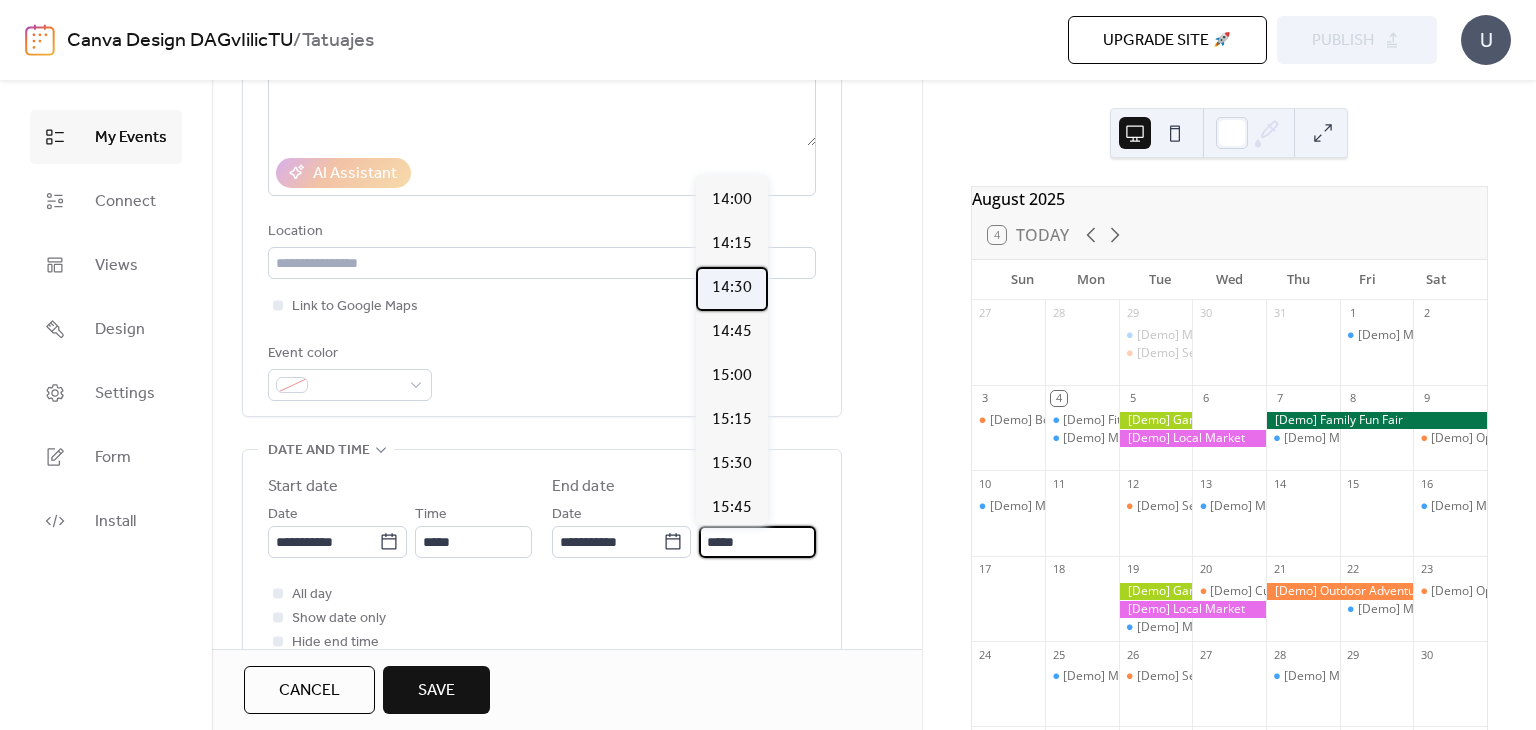click on "14:30" at bounding box center [732, 288] 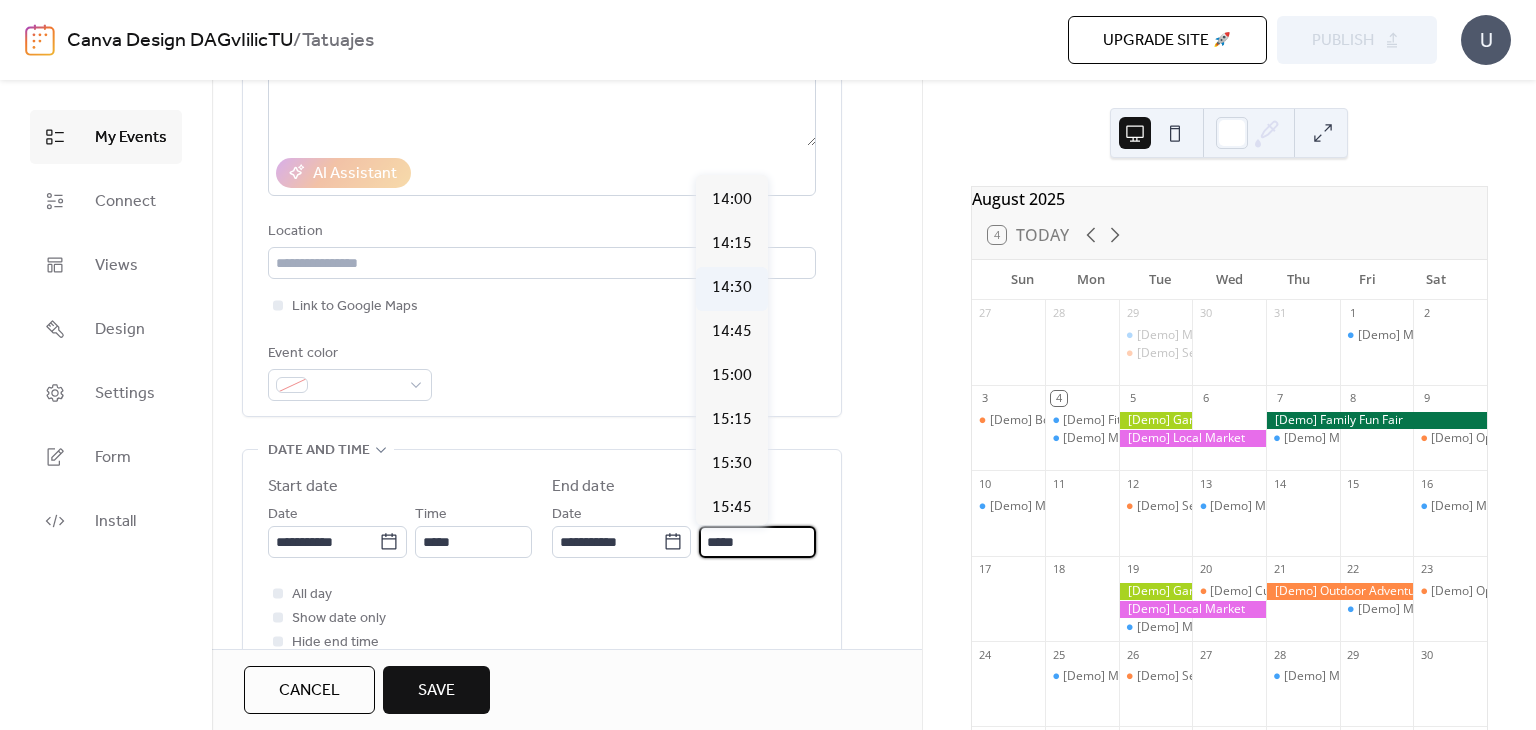 type on "*****" 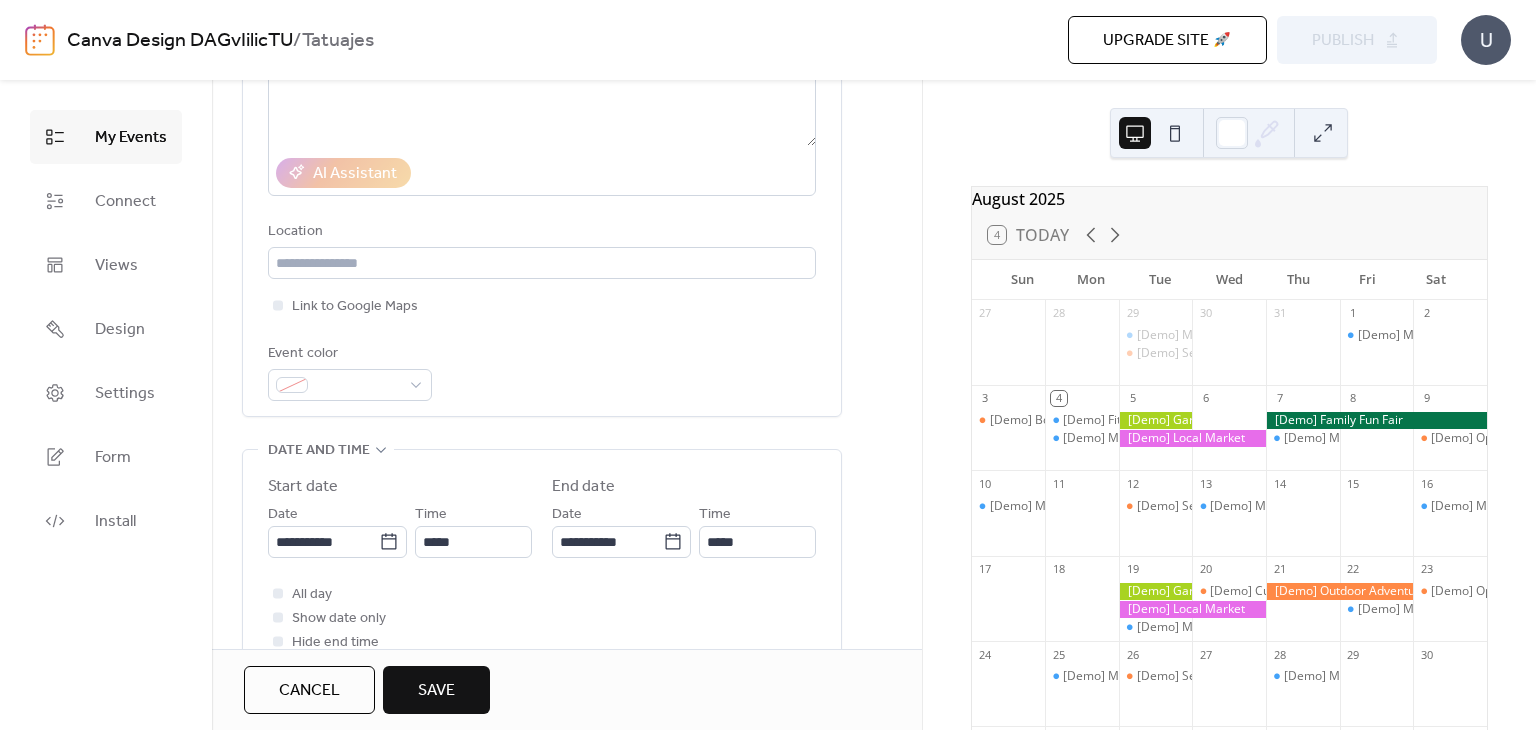 scroll, scrollTop: 524, scrollLeft: 0, axis: vertical 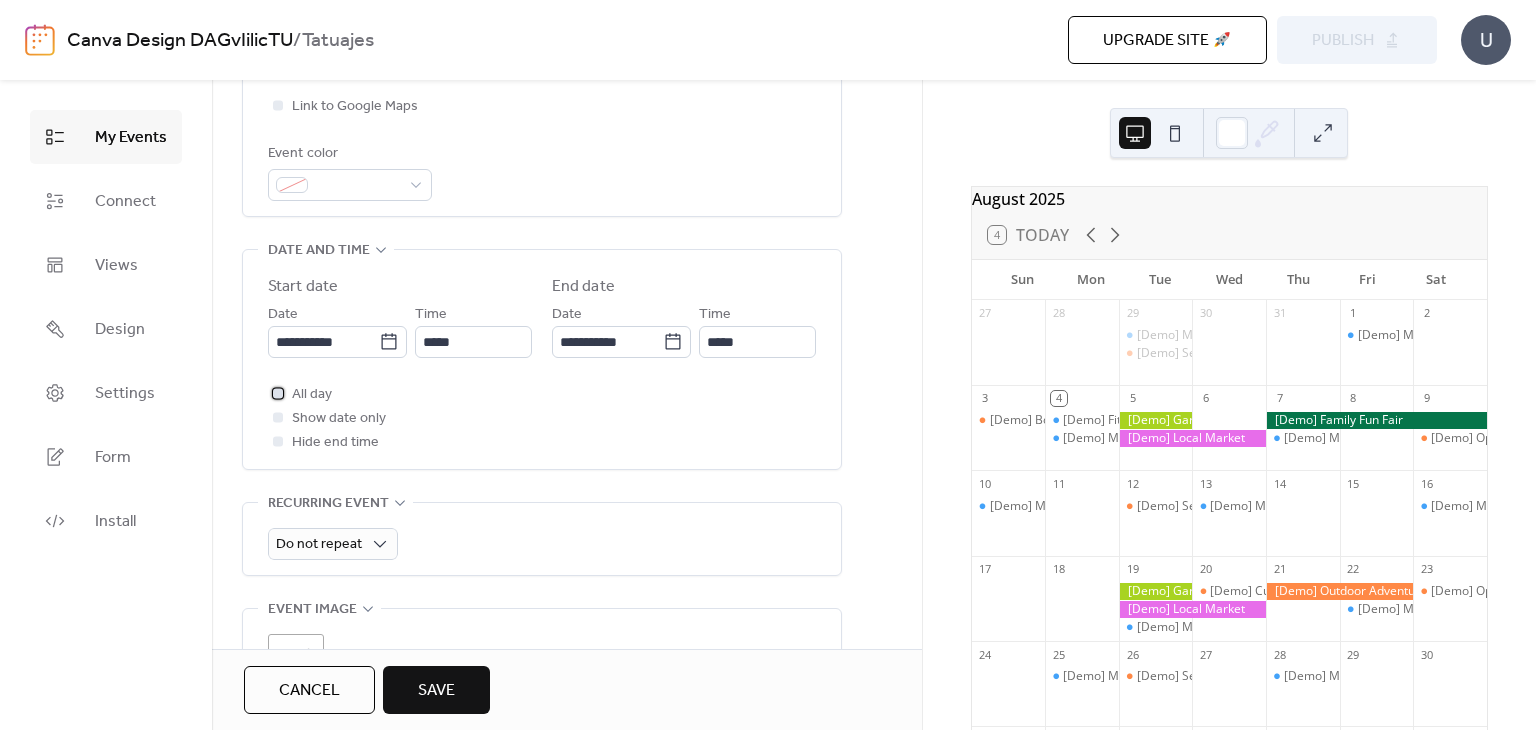 click at bounding box center (278, 393) 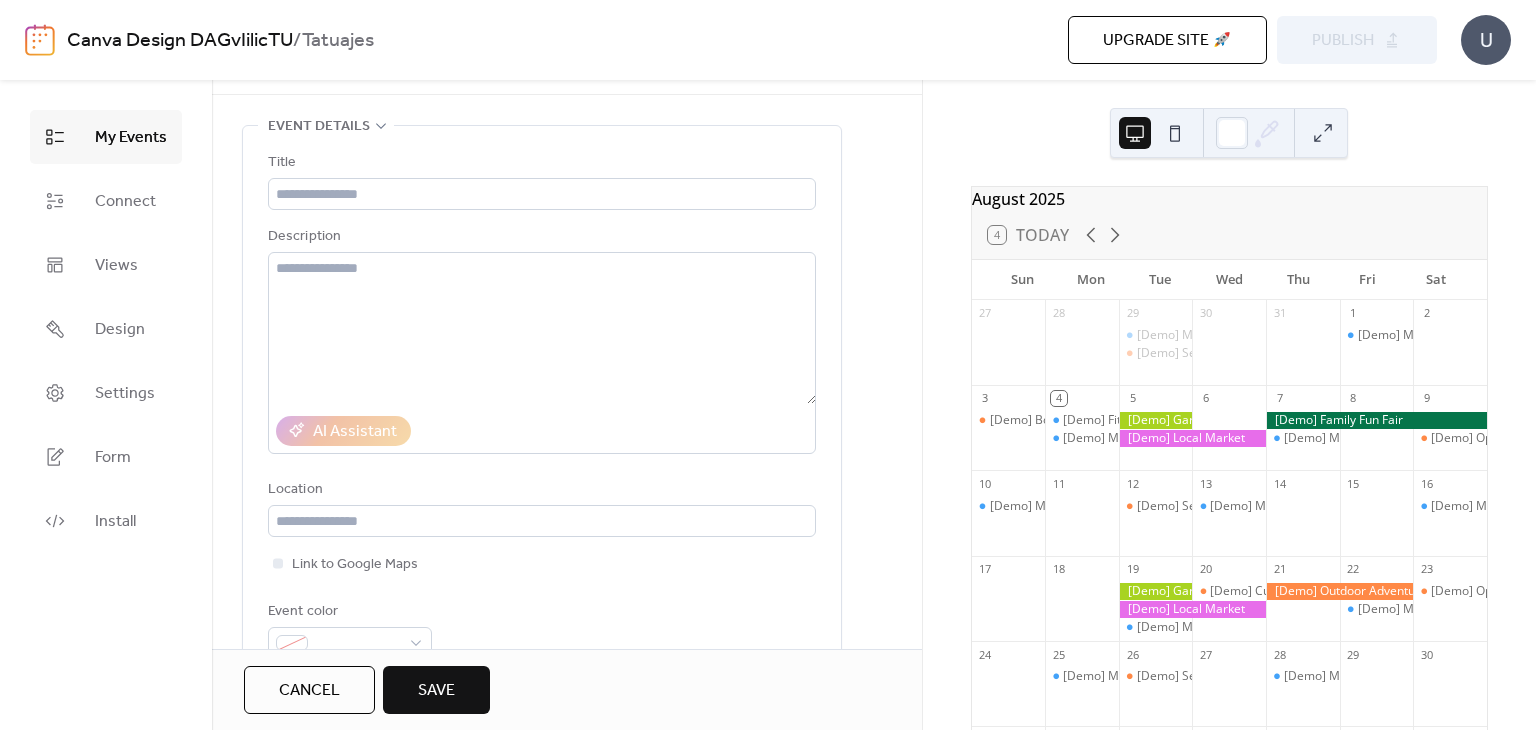 scroll, scrollTop: 0, scrollLeft: 0, axis: both 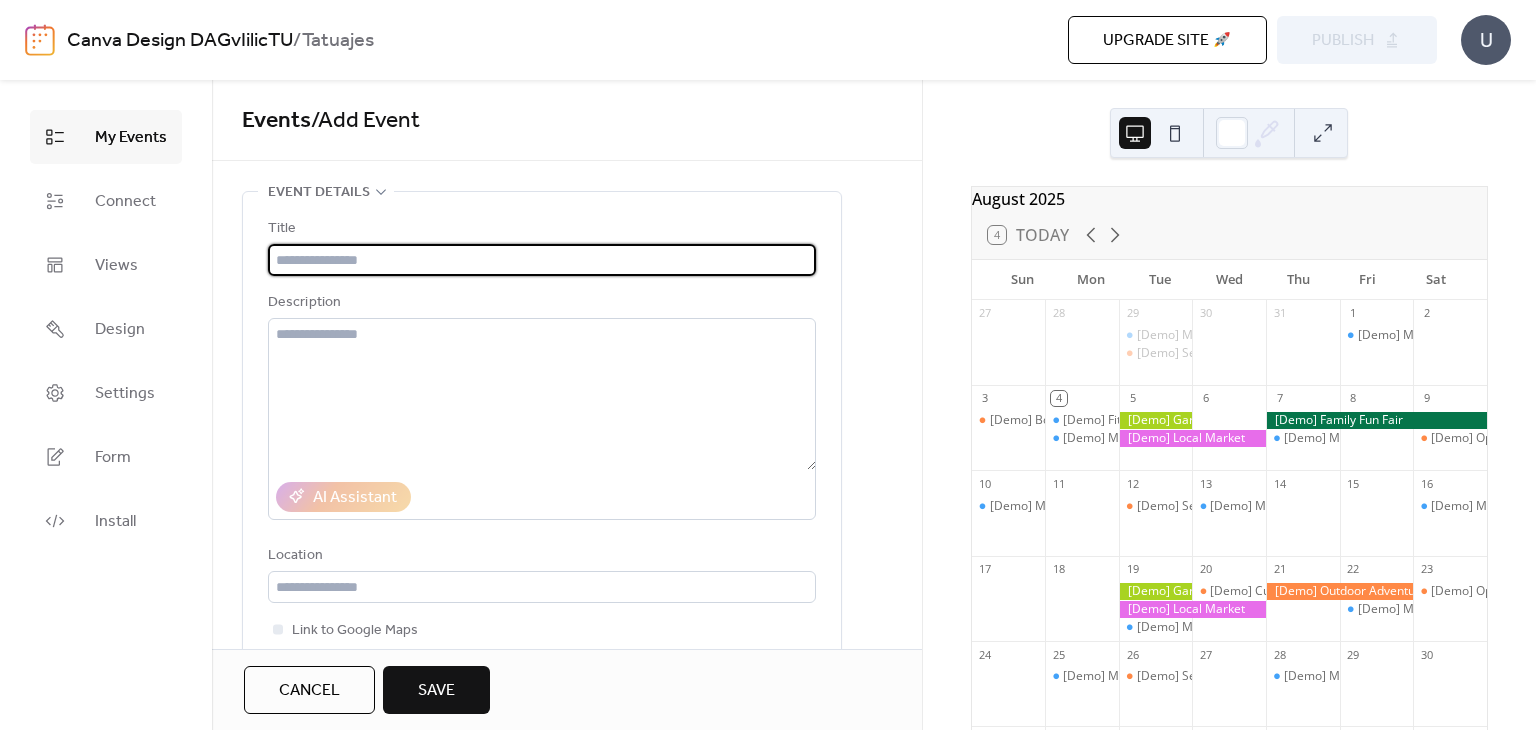 click at bounding box center (542, 260) 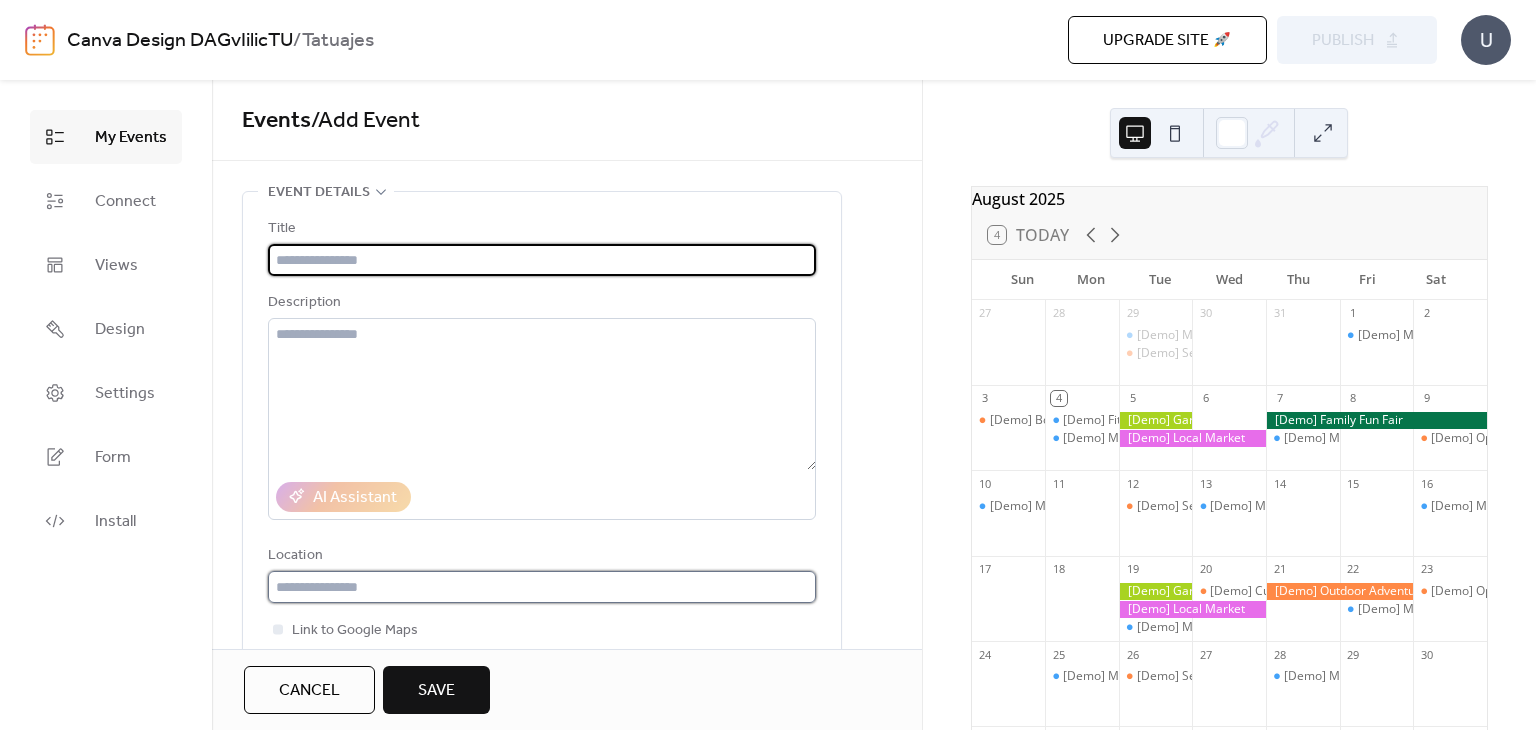 click at bounding box center (542, 587) 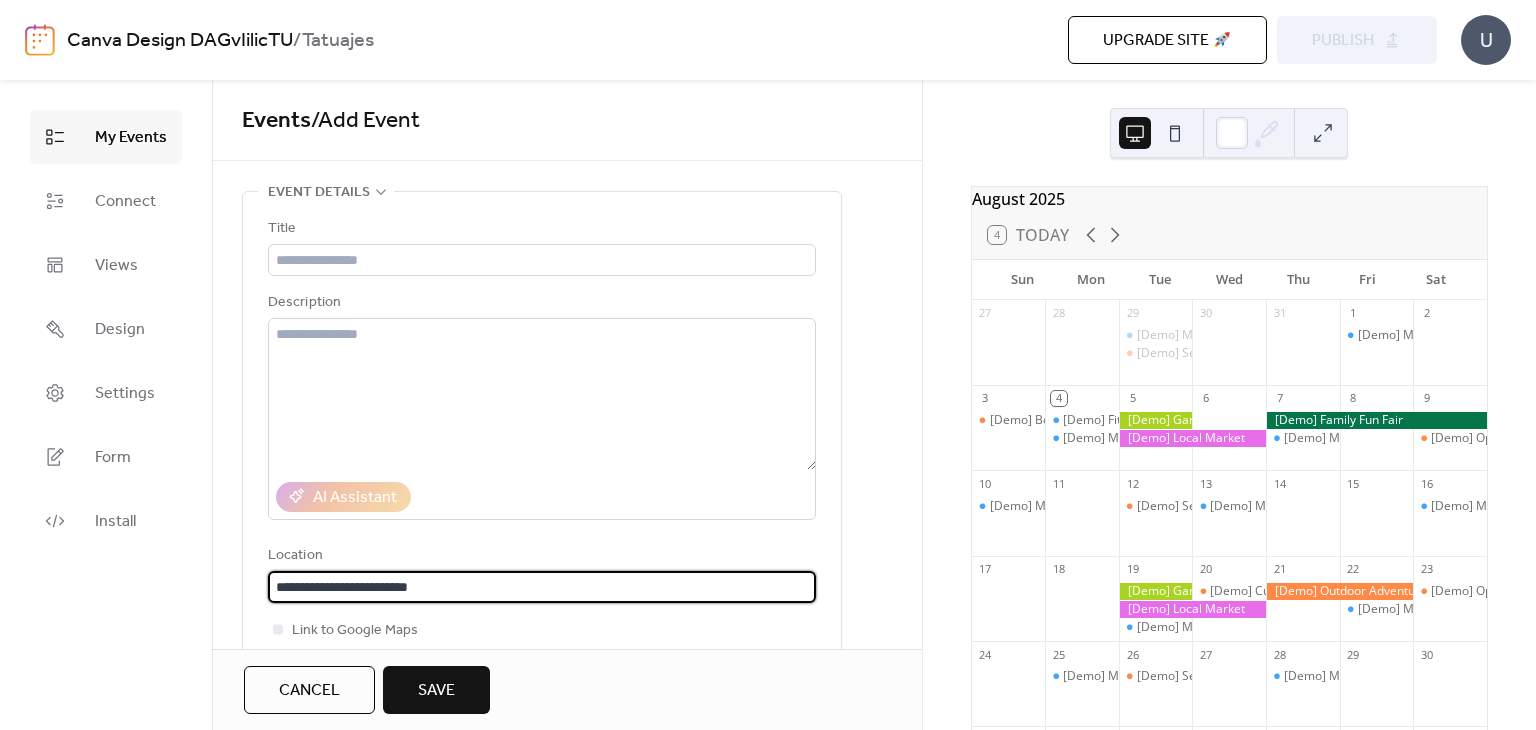 scroll, scrollTop: 0, scrollLeft: 0, axis: both 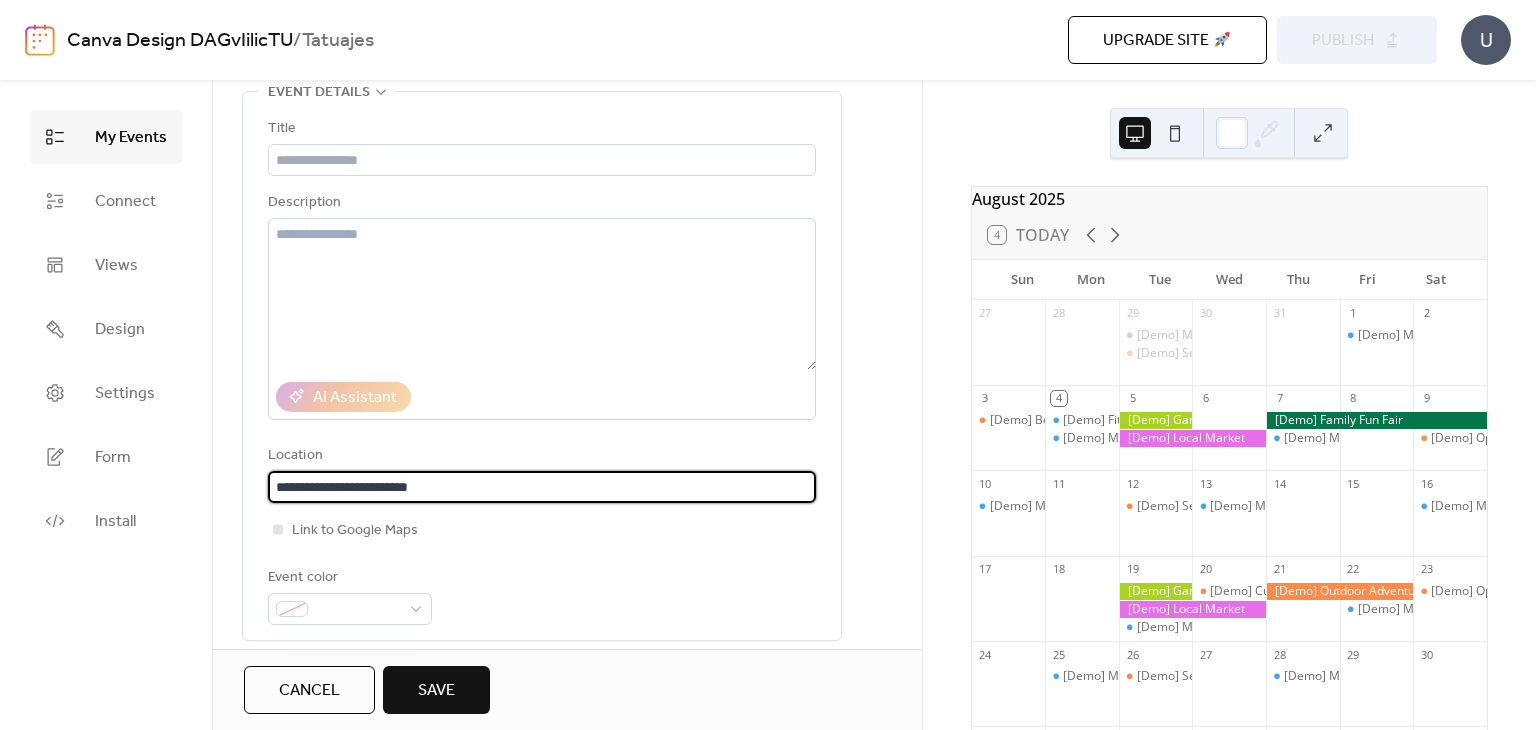 type on "**********" 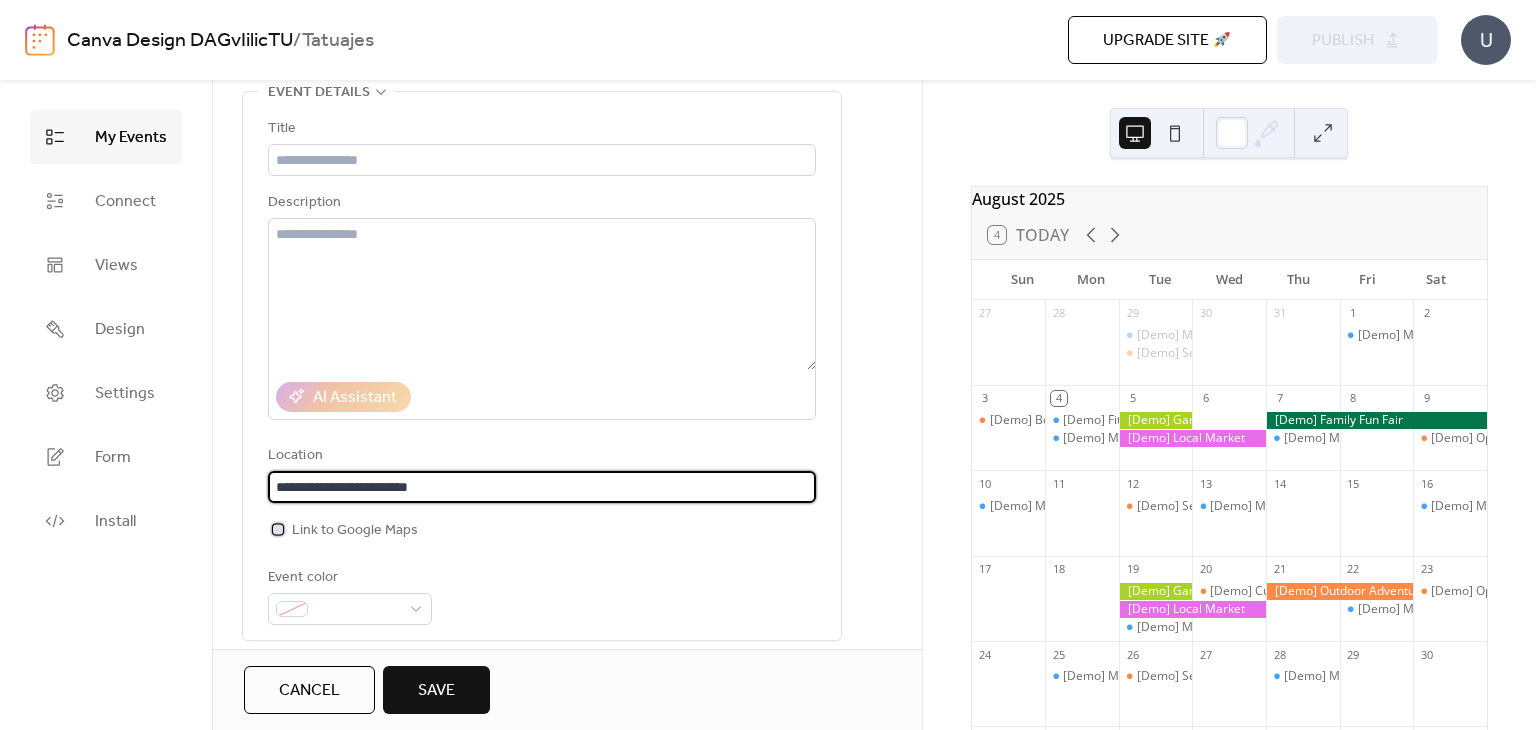 click on "Link to Google Maps" at bounding box center (355, 531) 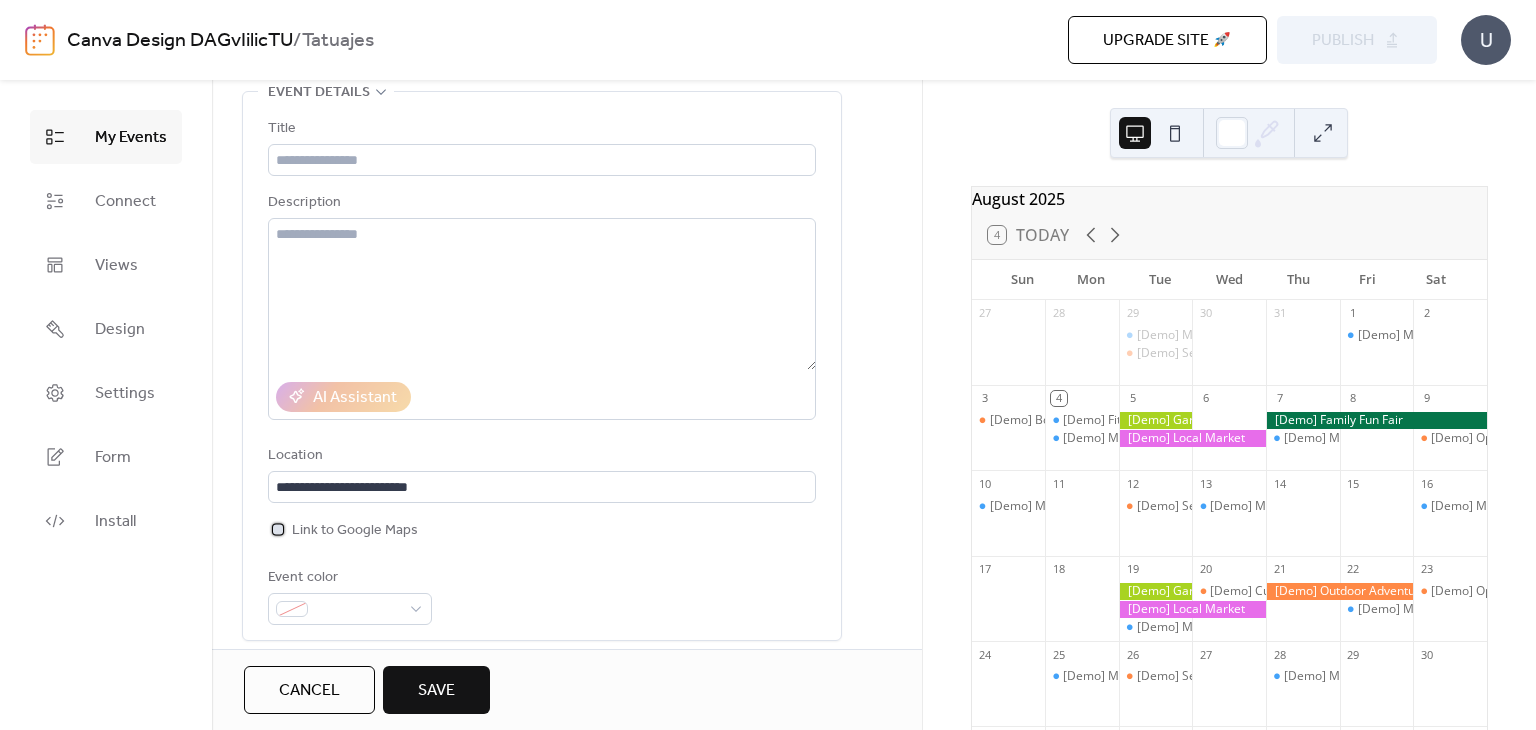 scroll, scrollTop: 0, scrollLeft: 0, axis: both 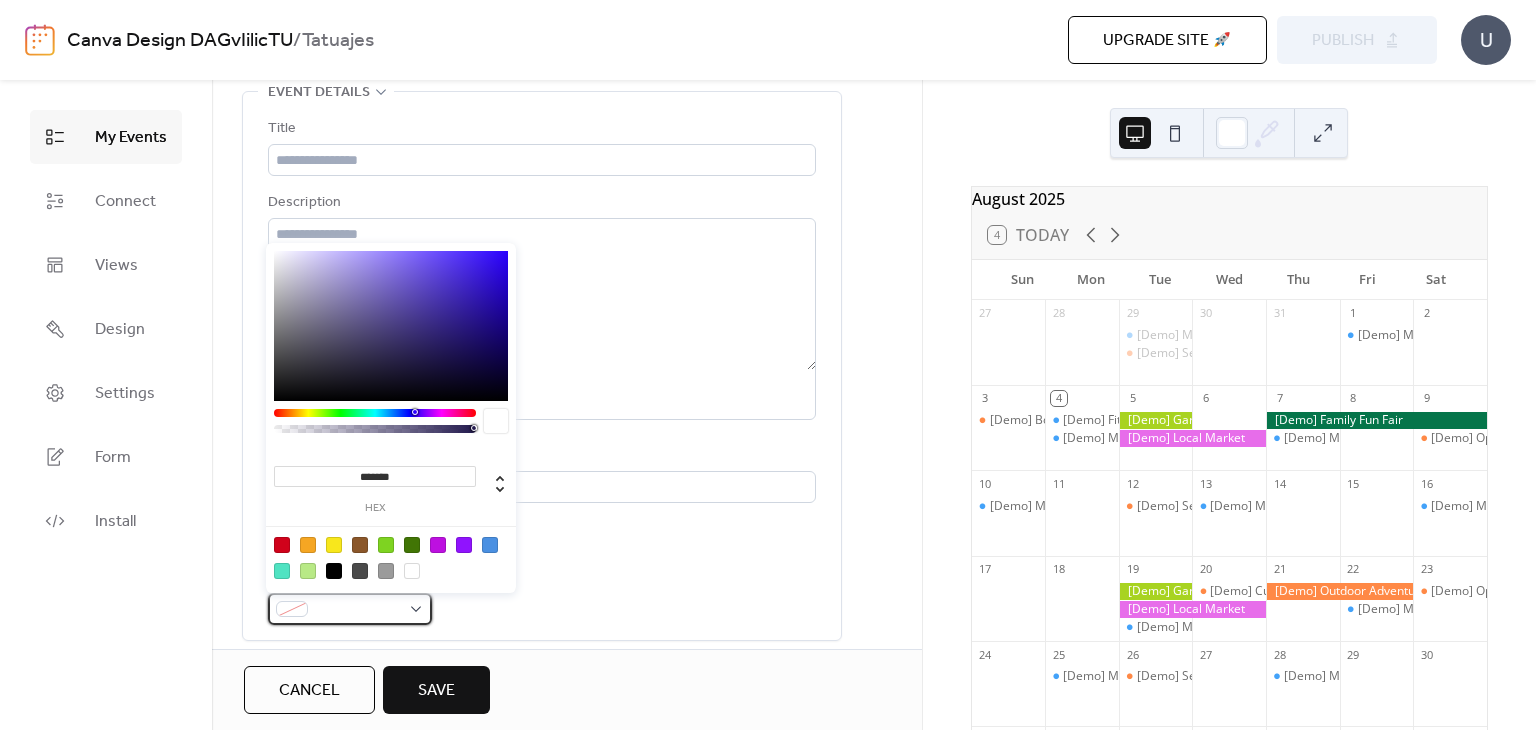 click at bounding box center [358, 610] 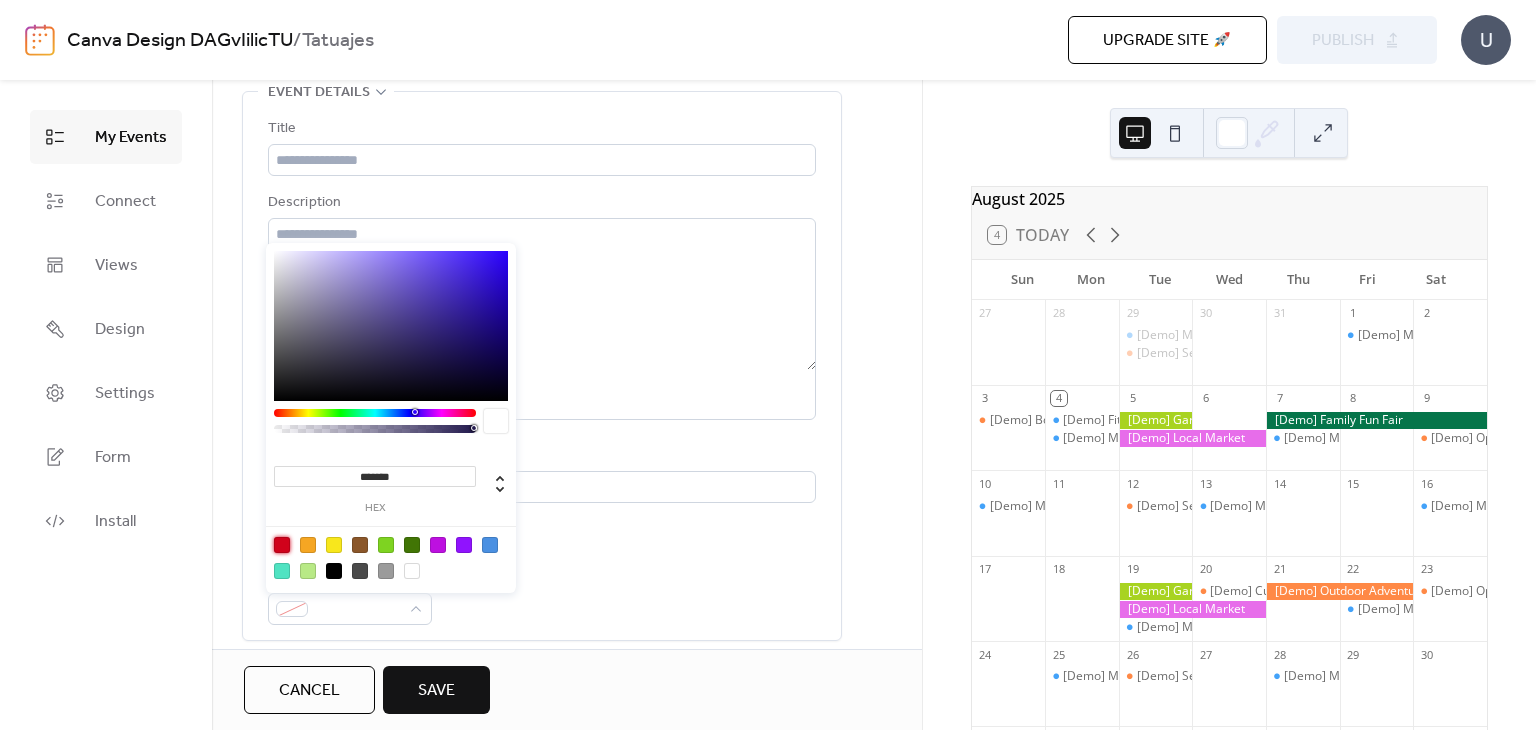 click at bounding box center [282, 545] 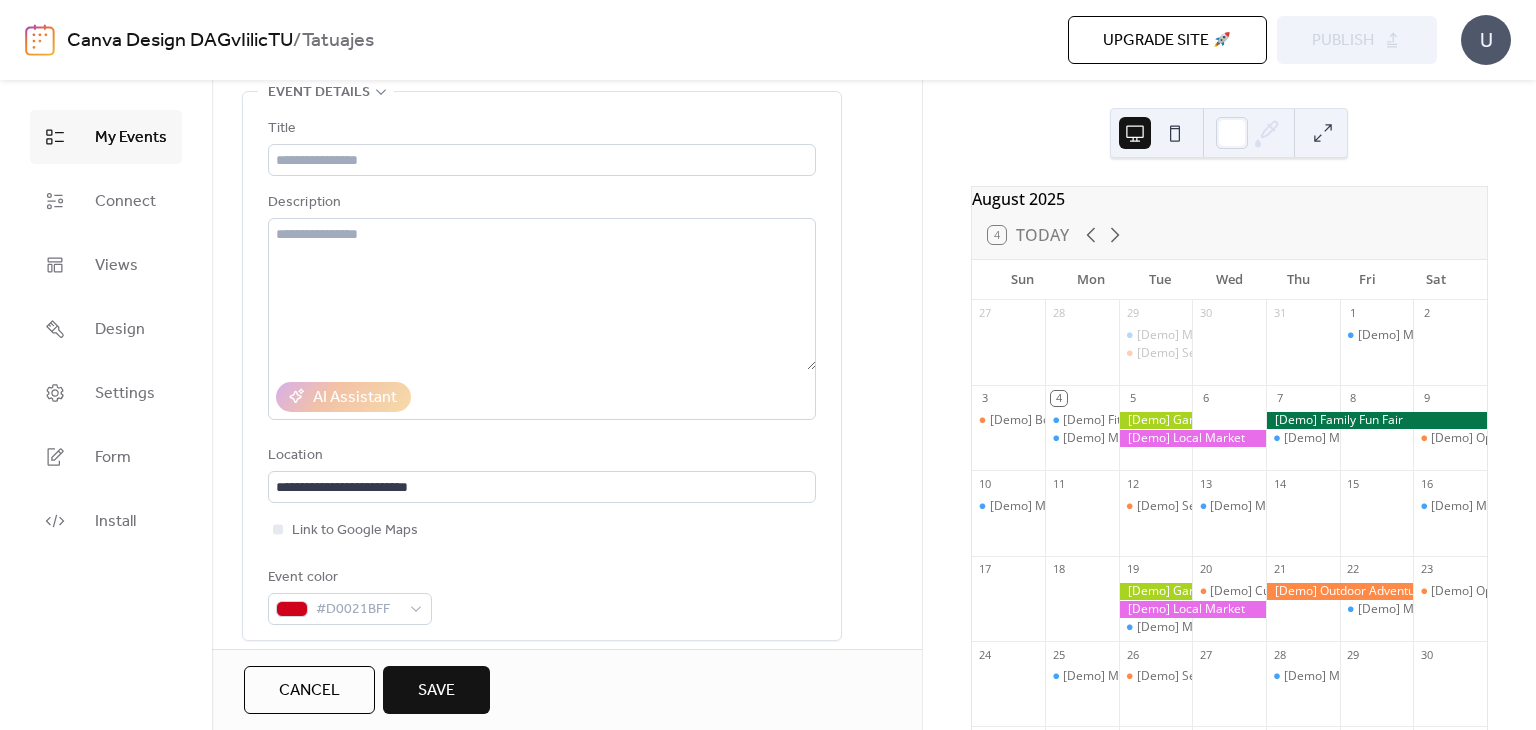 click on "Title Description AI Assistant Location [ADDRESS] Link to [URL] Event color [COLOR]" at bounding box center [542, 371] 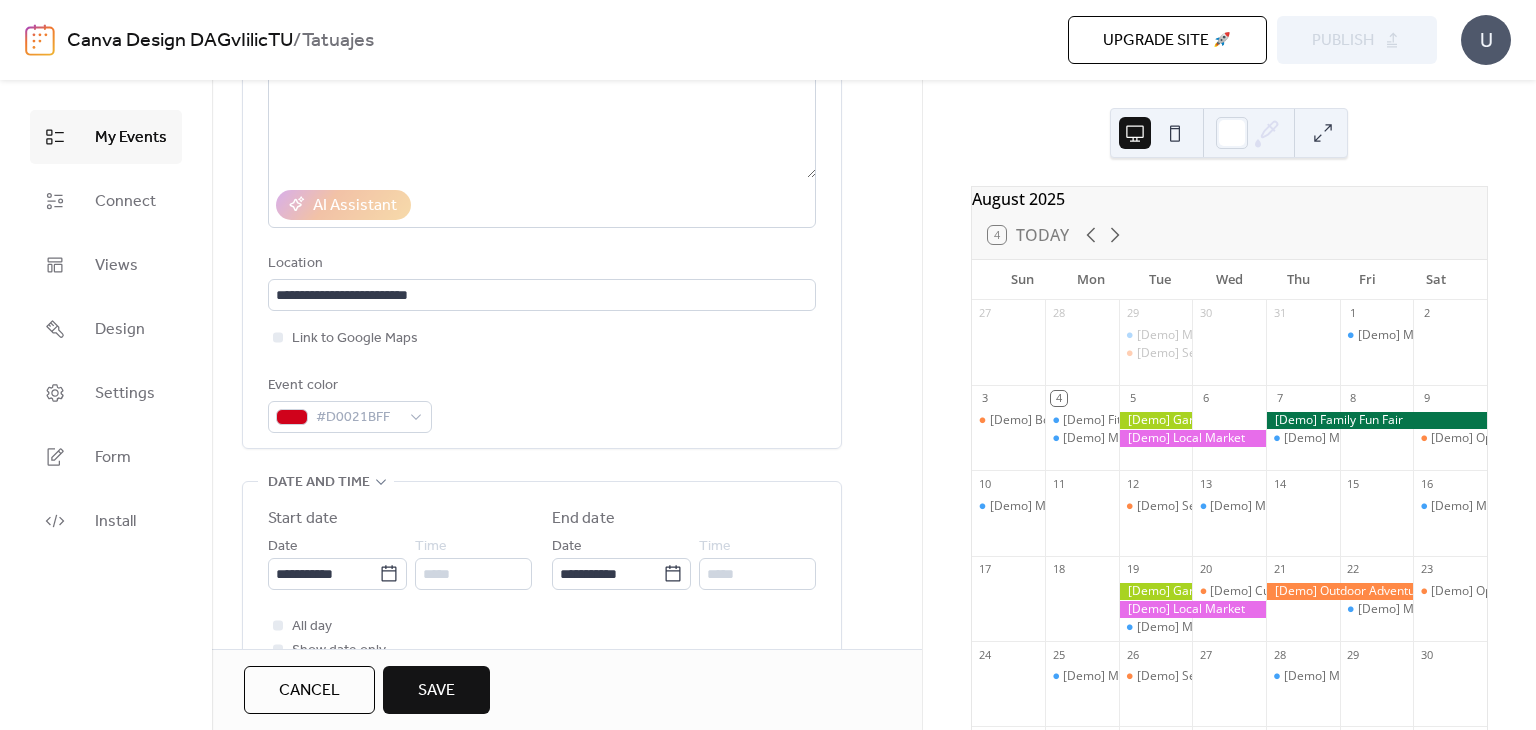 scroll, scrollTop: 600, scrollLeft: 0, axis: vertical 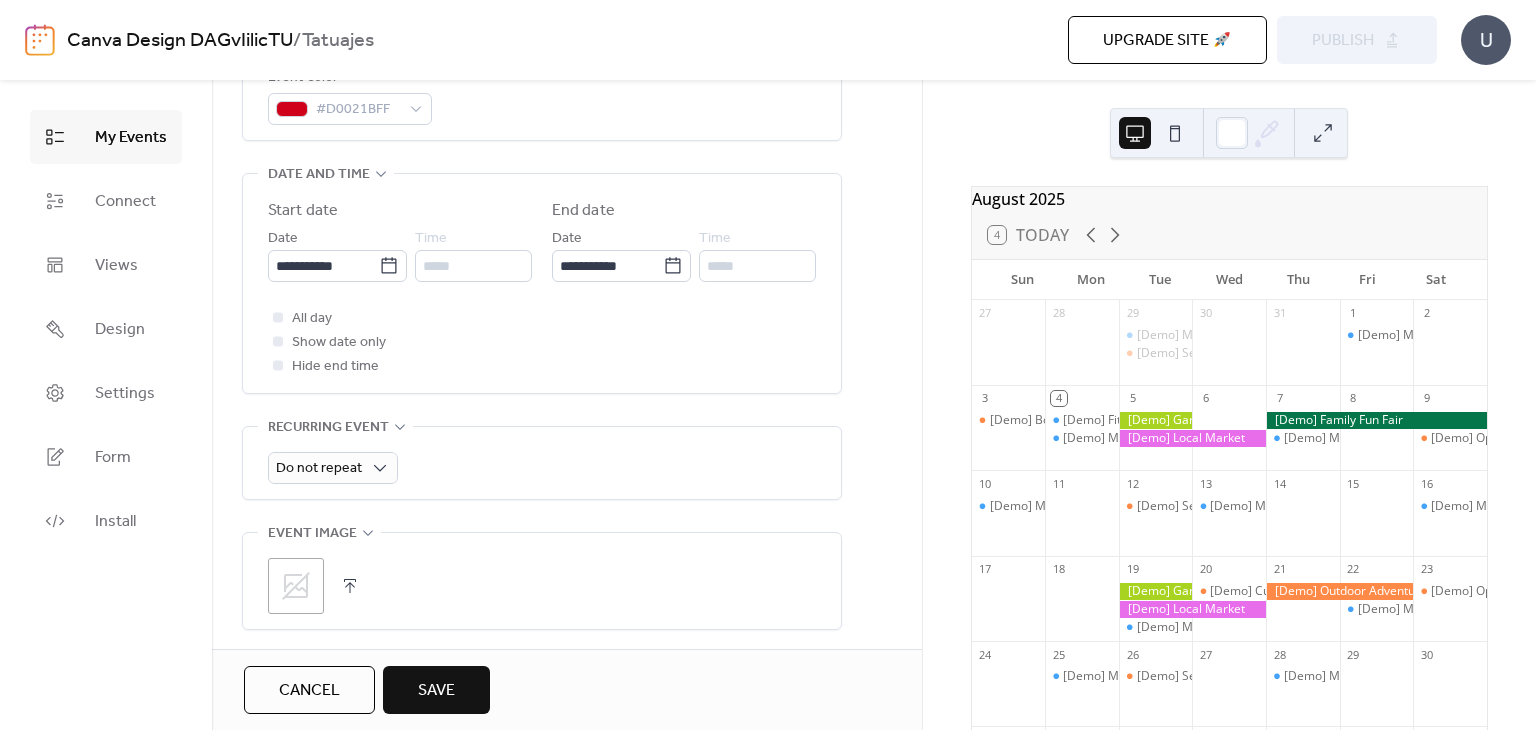 click on "Show date only" at bounding box center [339, 343] 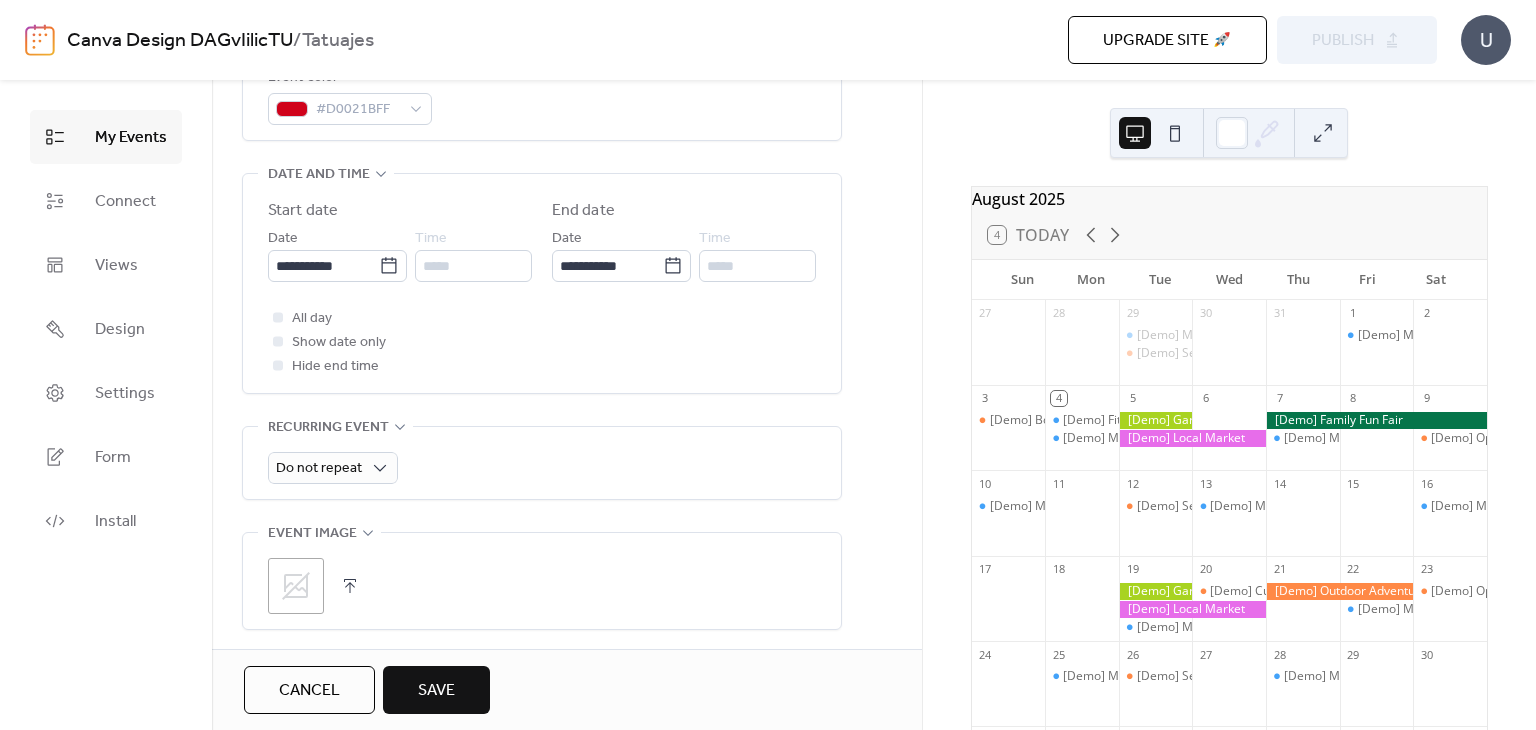 click on "All day Show date only Hide end time" at bounding box center [542, 342] 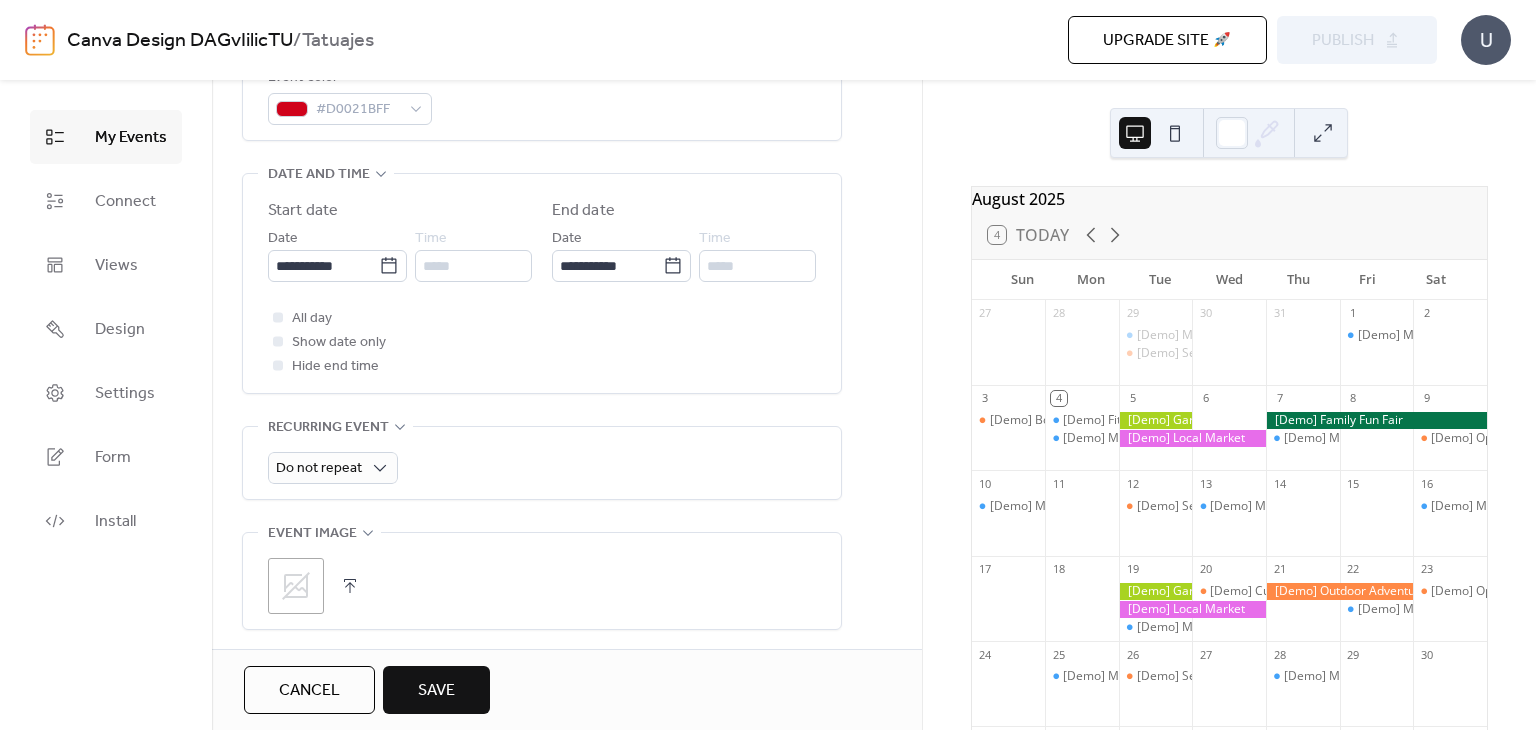 click at bounding box center [278, 341] 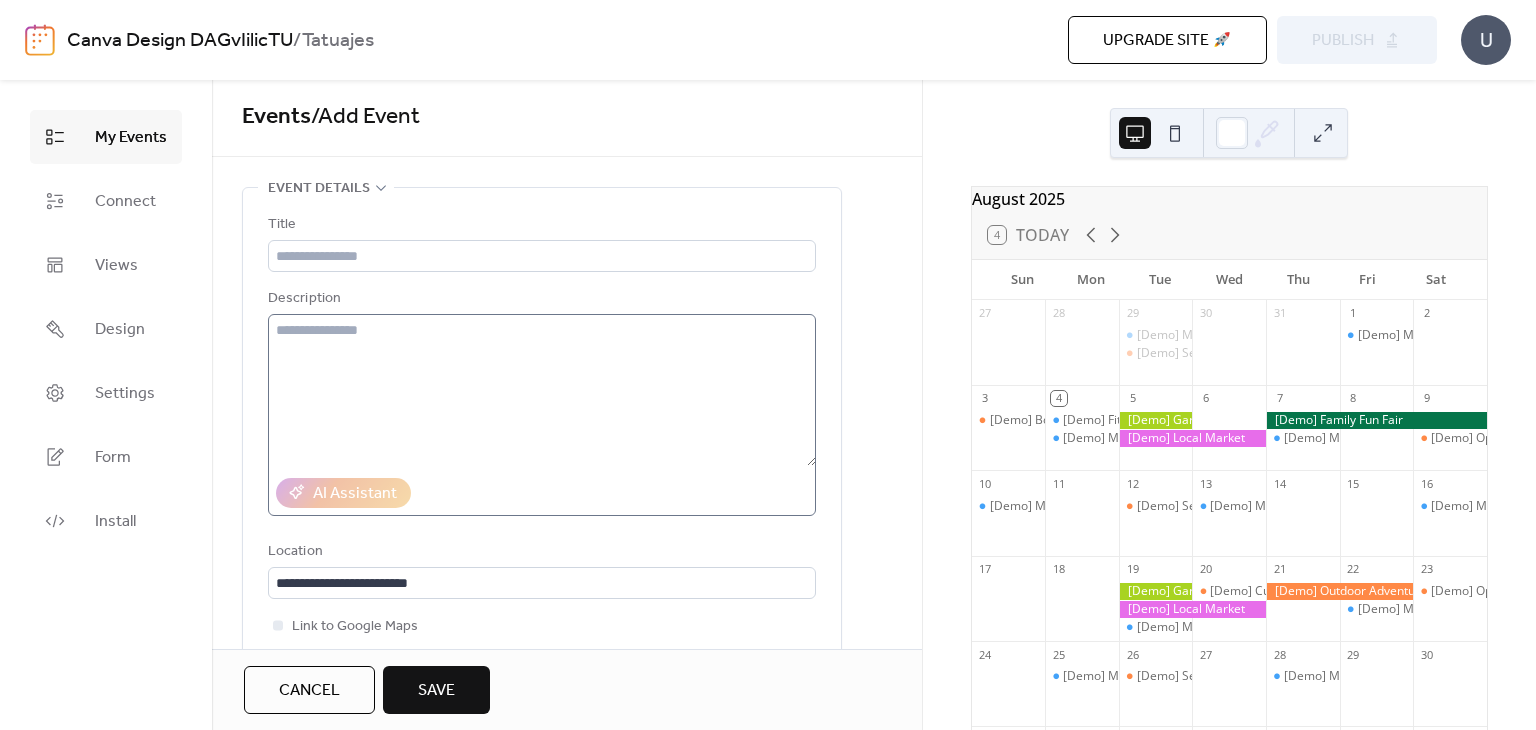 scroll, scrollTop: 0, scrollLeft: 0, axis: both 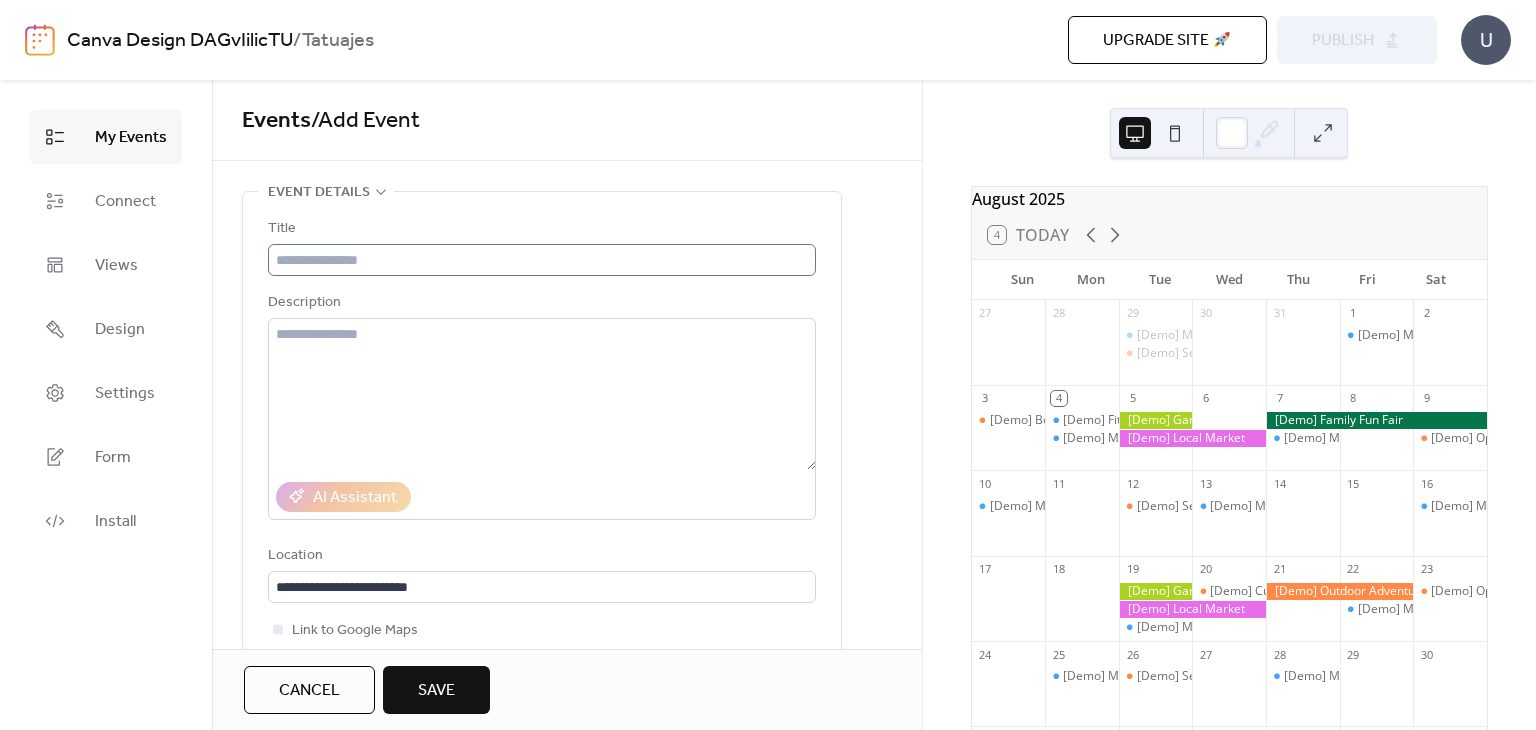 drag, startPoint x: 396, startPoint y: 242, endPoint x: 396, endPoint y: 257, distance: 15 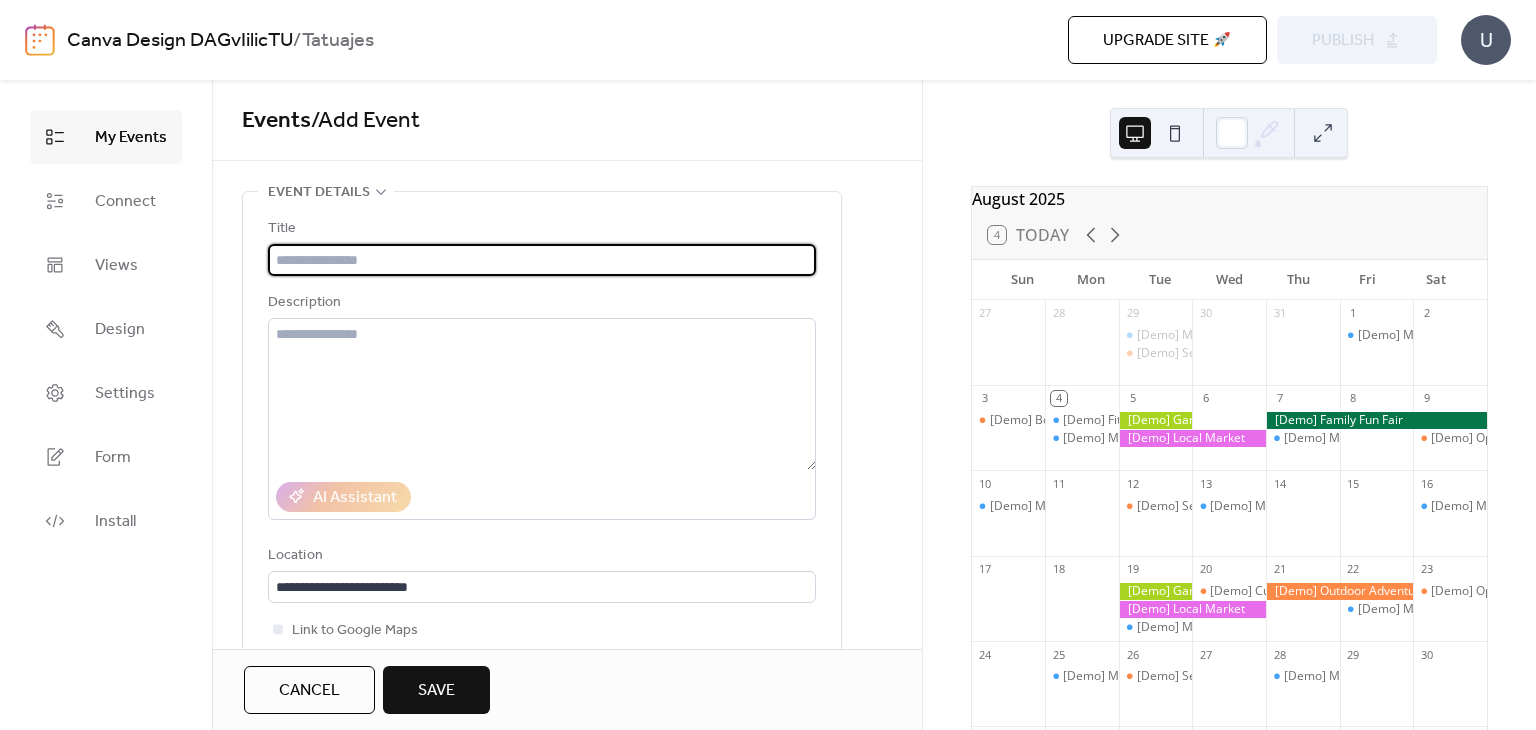 click at bounding box center (542, 260) 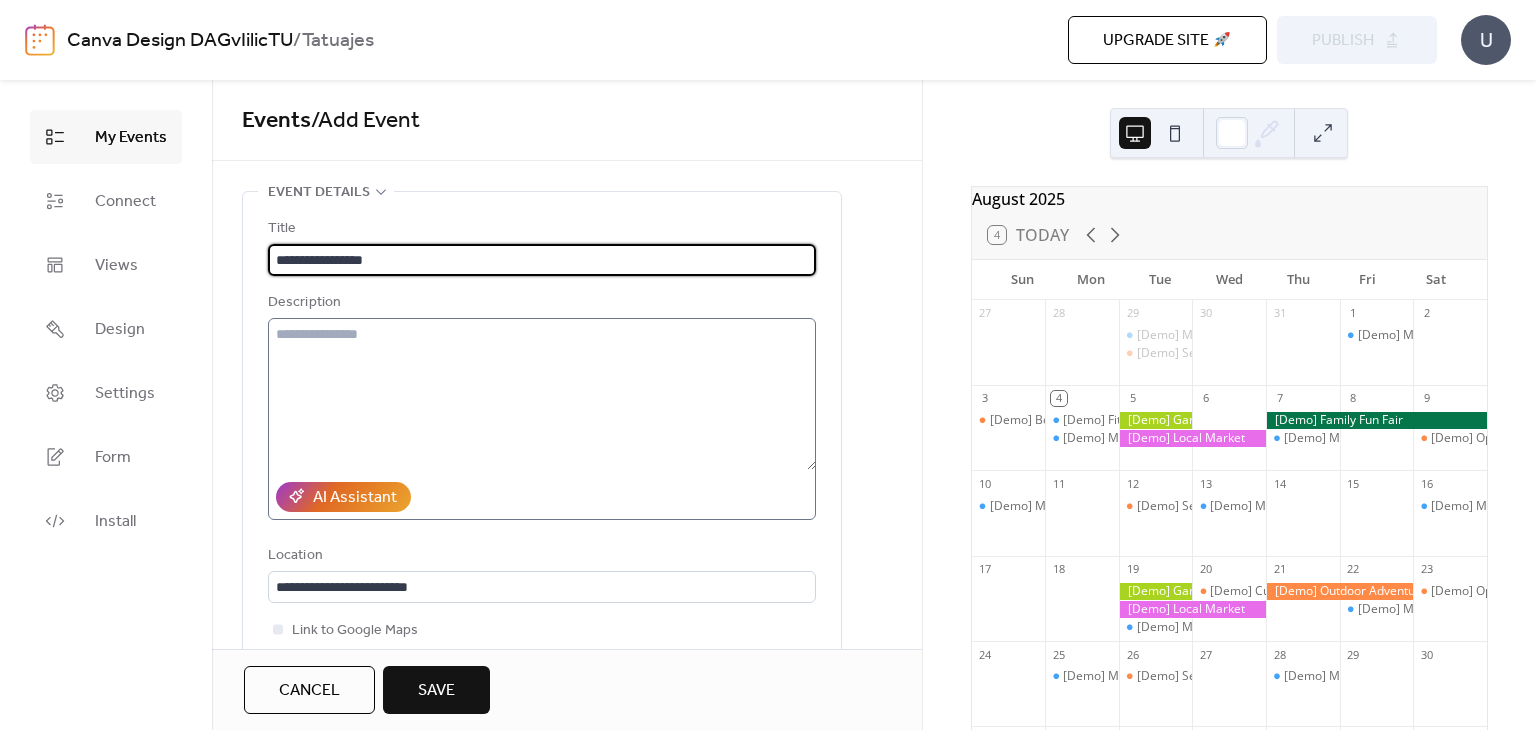 type on "**********" 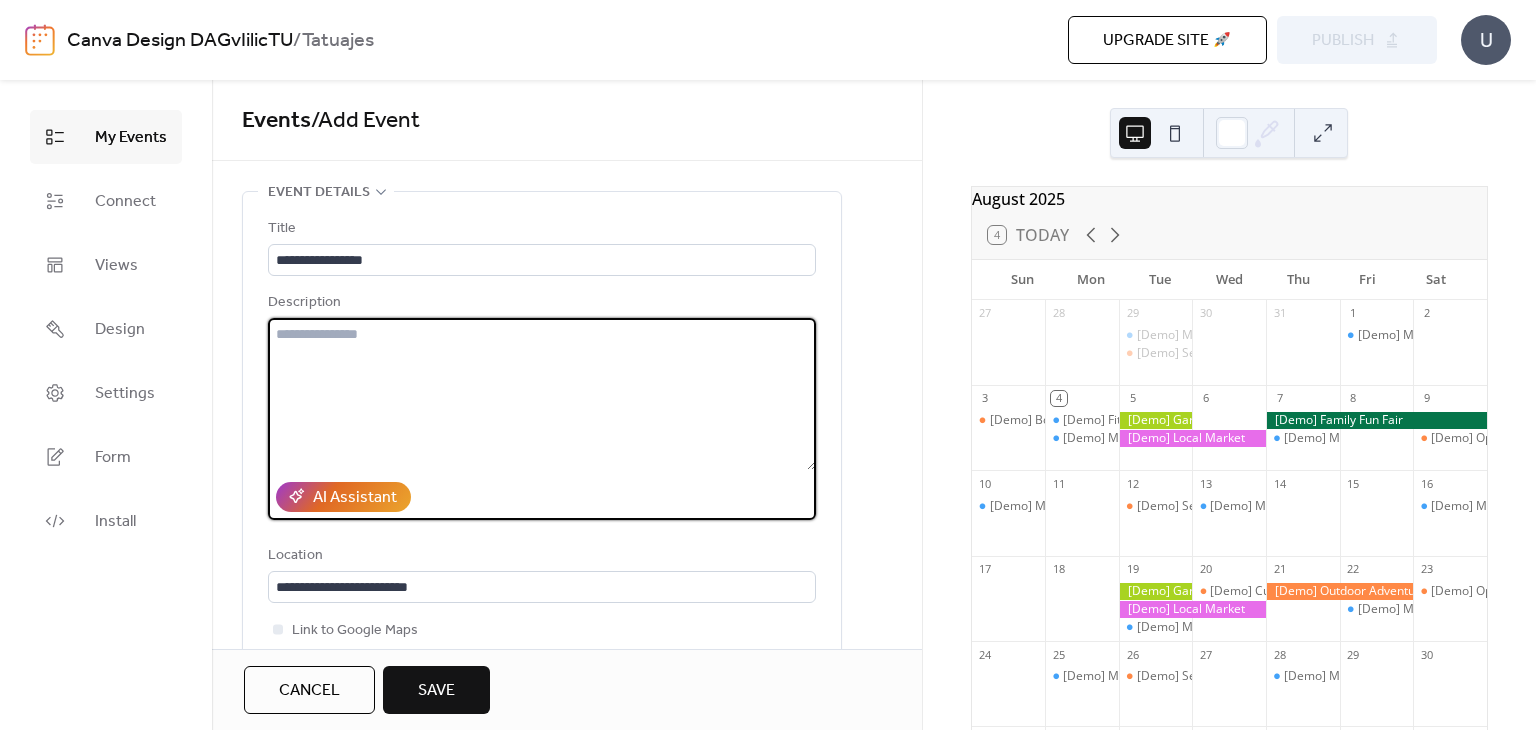 click at bounding box center (542, 394) 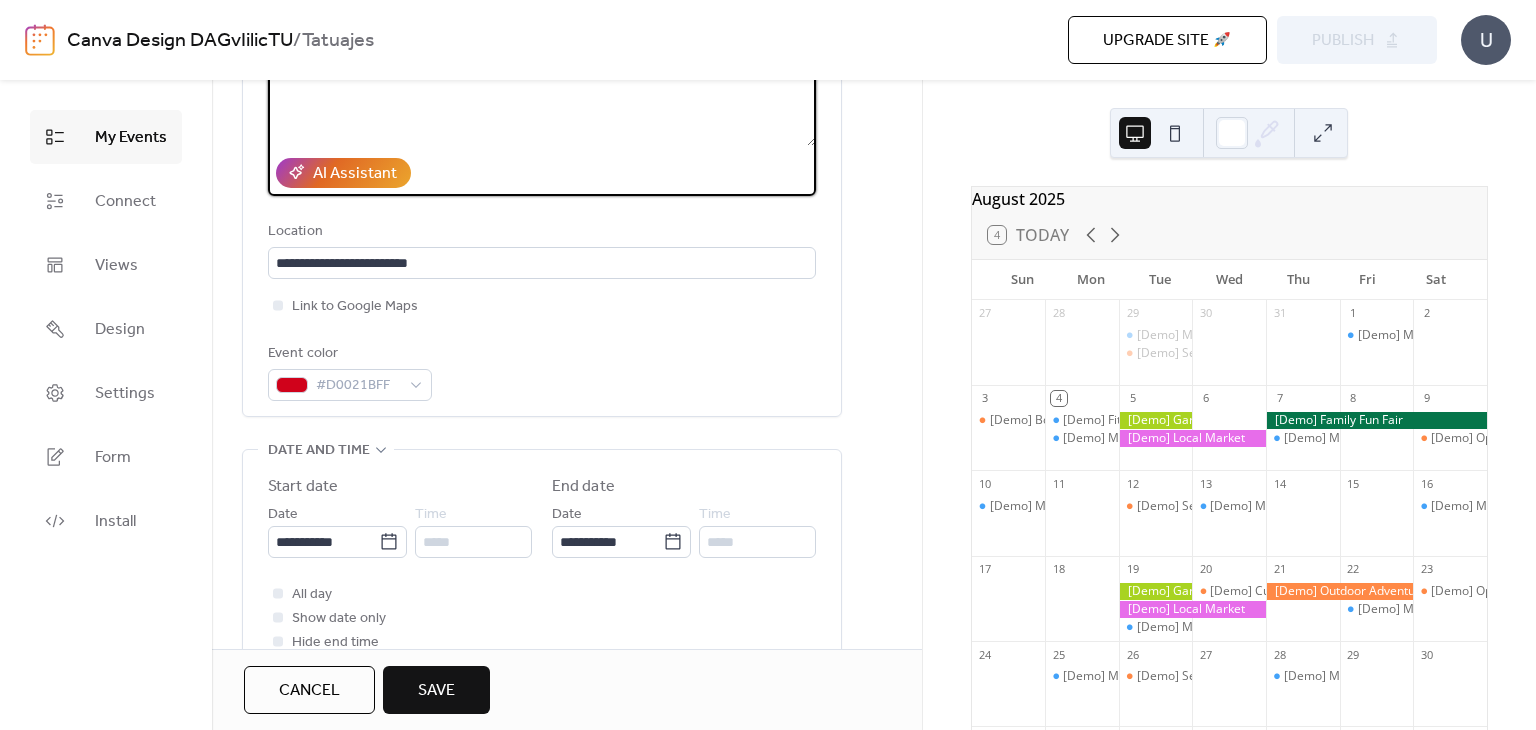 scroll, scrollTop: 524, scrollLeft: 0, axis: vertical 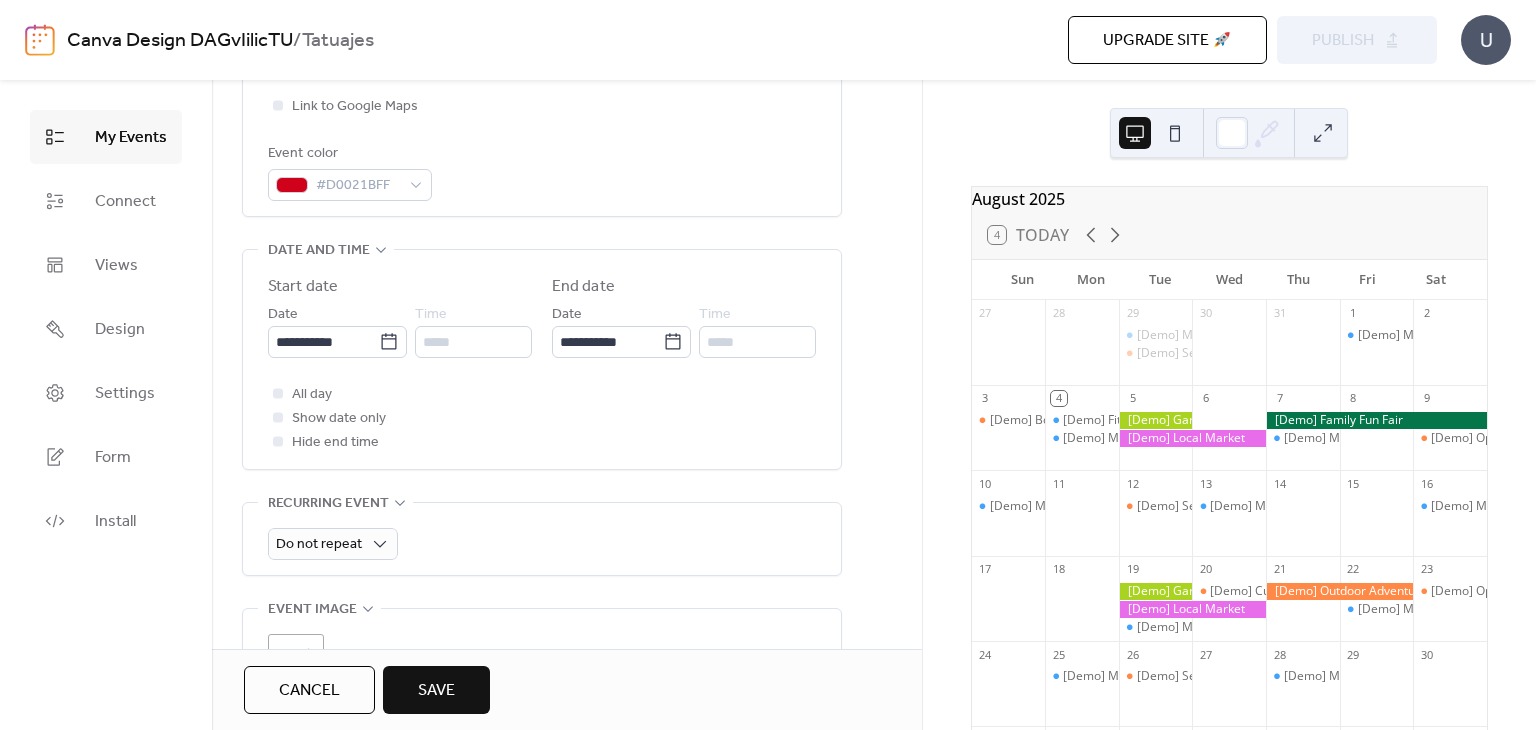 type on "**********" 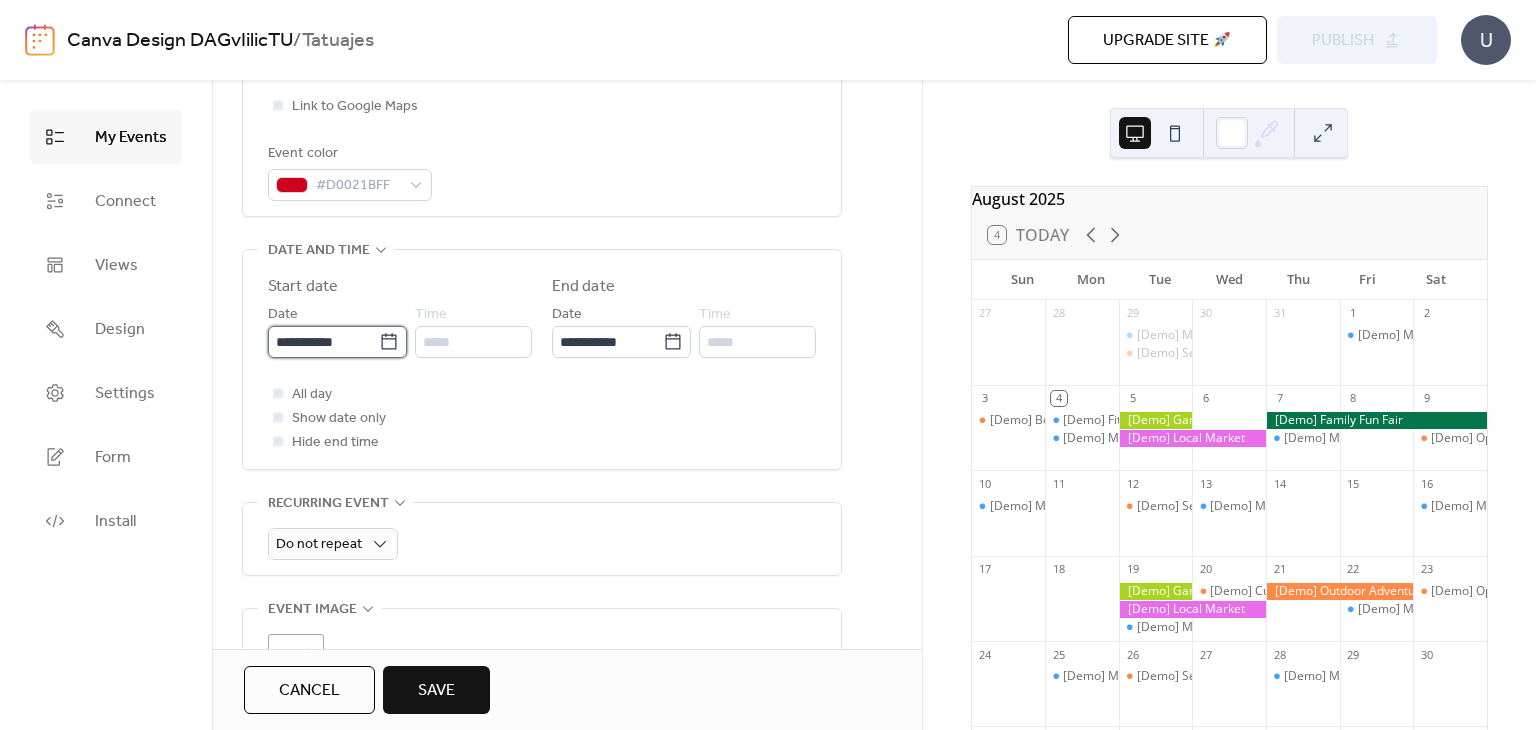 click on "**********" at bounding box center [323, 342] 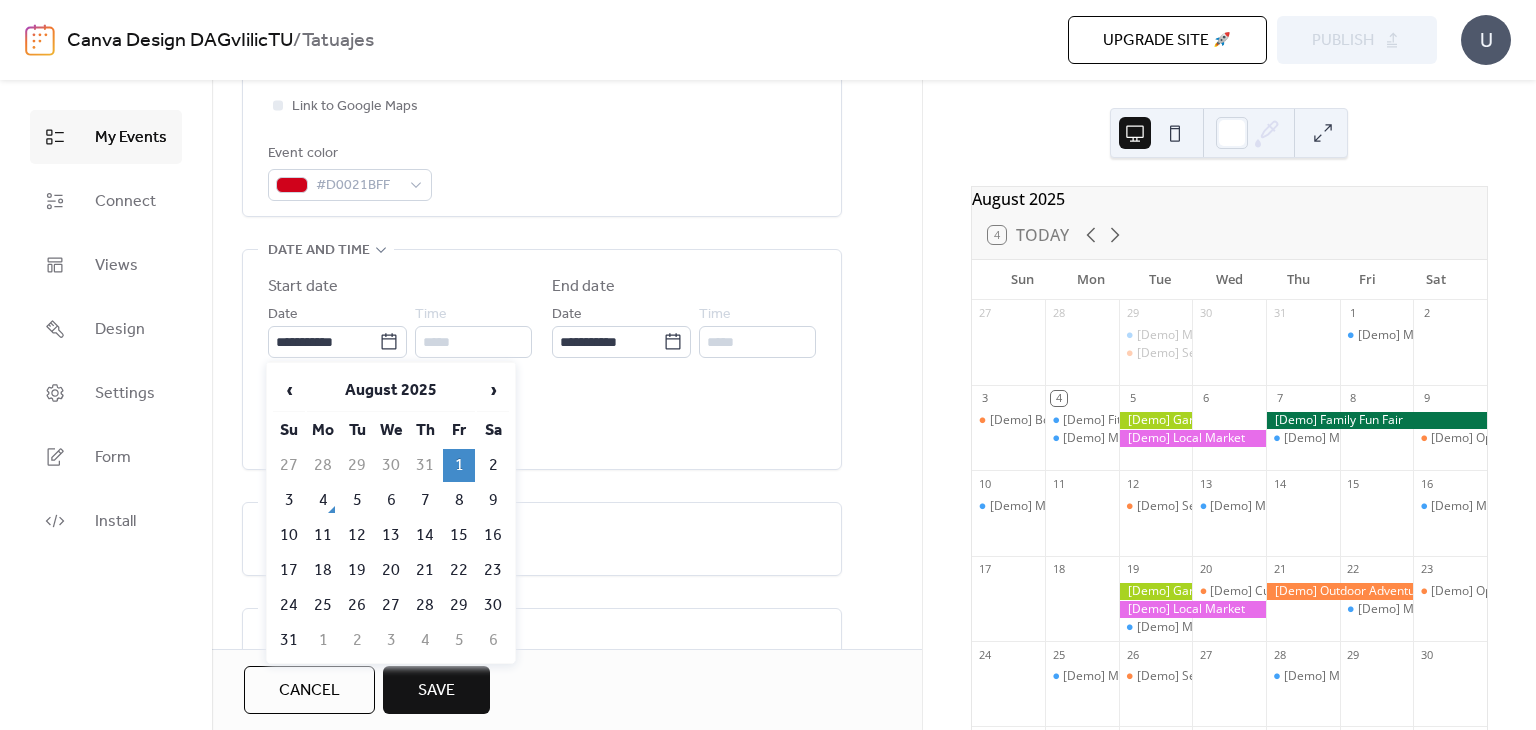 click on "1" at bounding box center [459, 465] 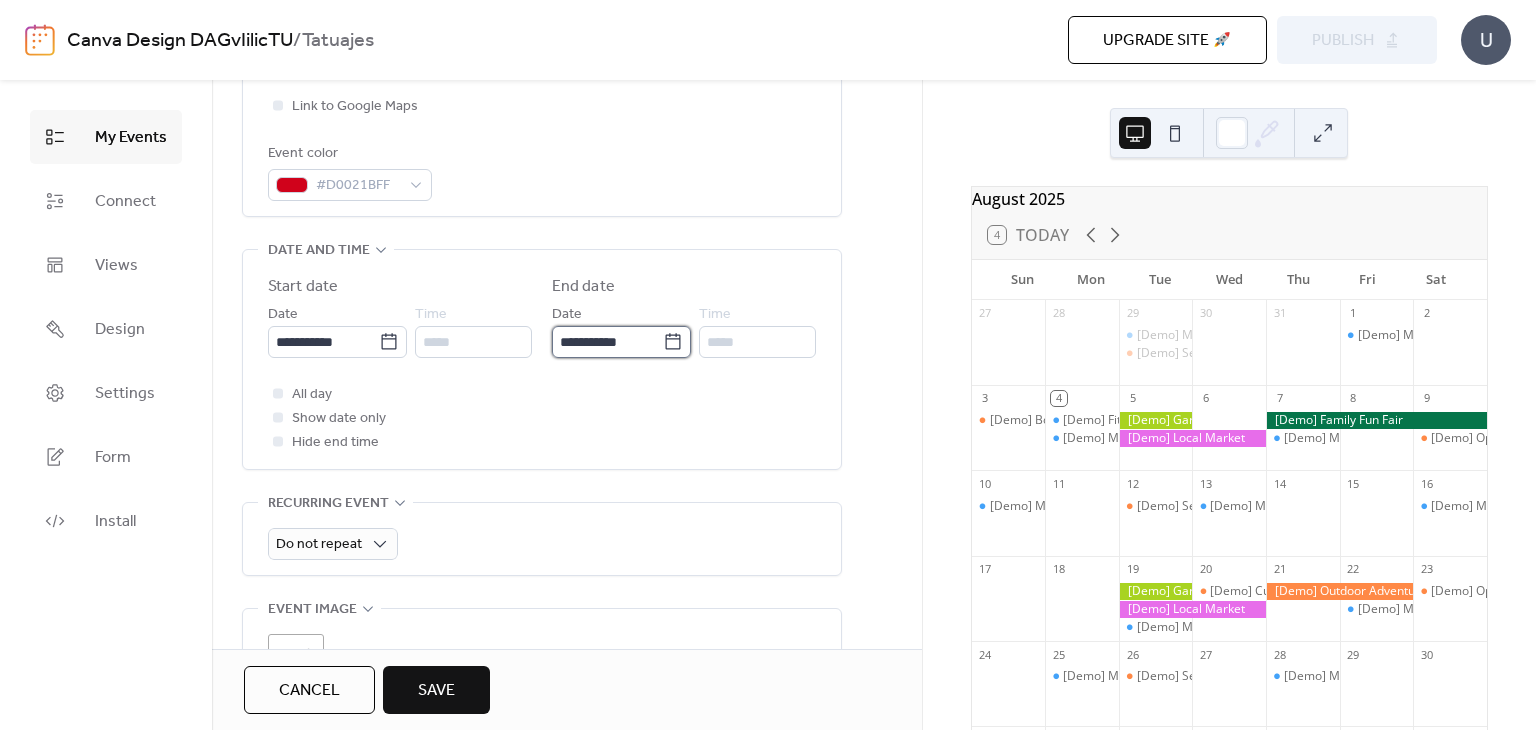 click on "**********" at bounding box center [607, 342] 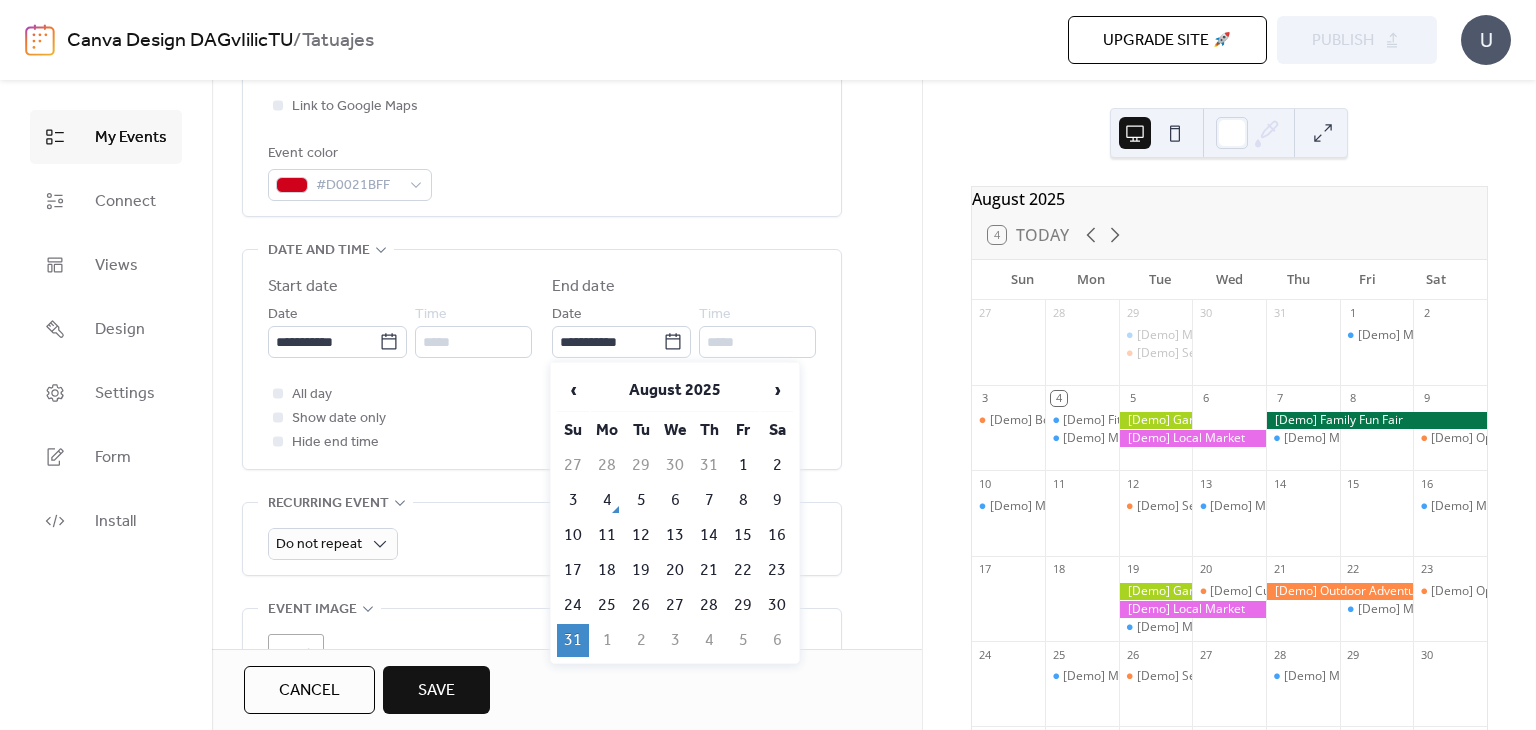click on "31" at bounding box center (573, 640) 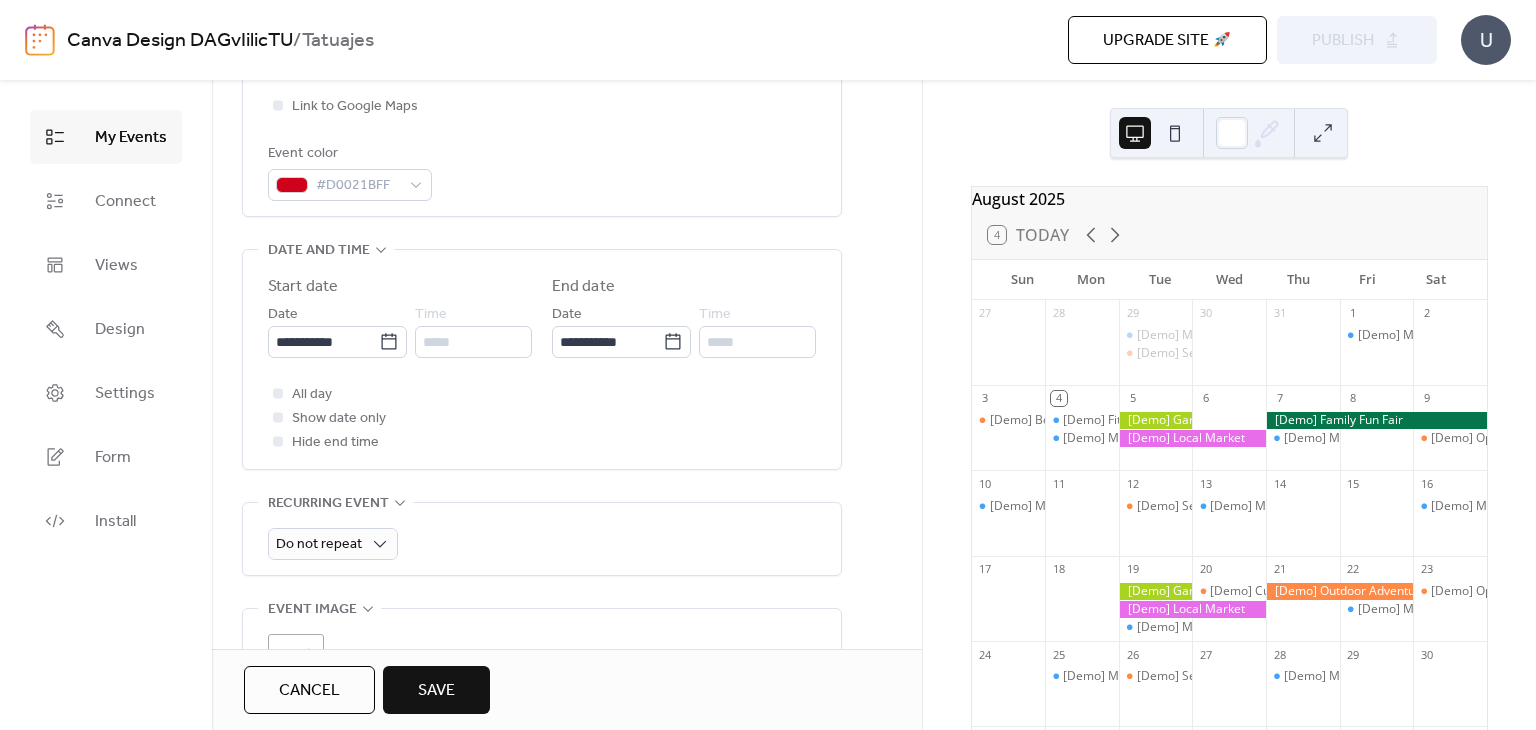 click at bounding box center (278, 417) 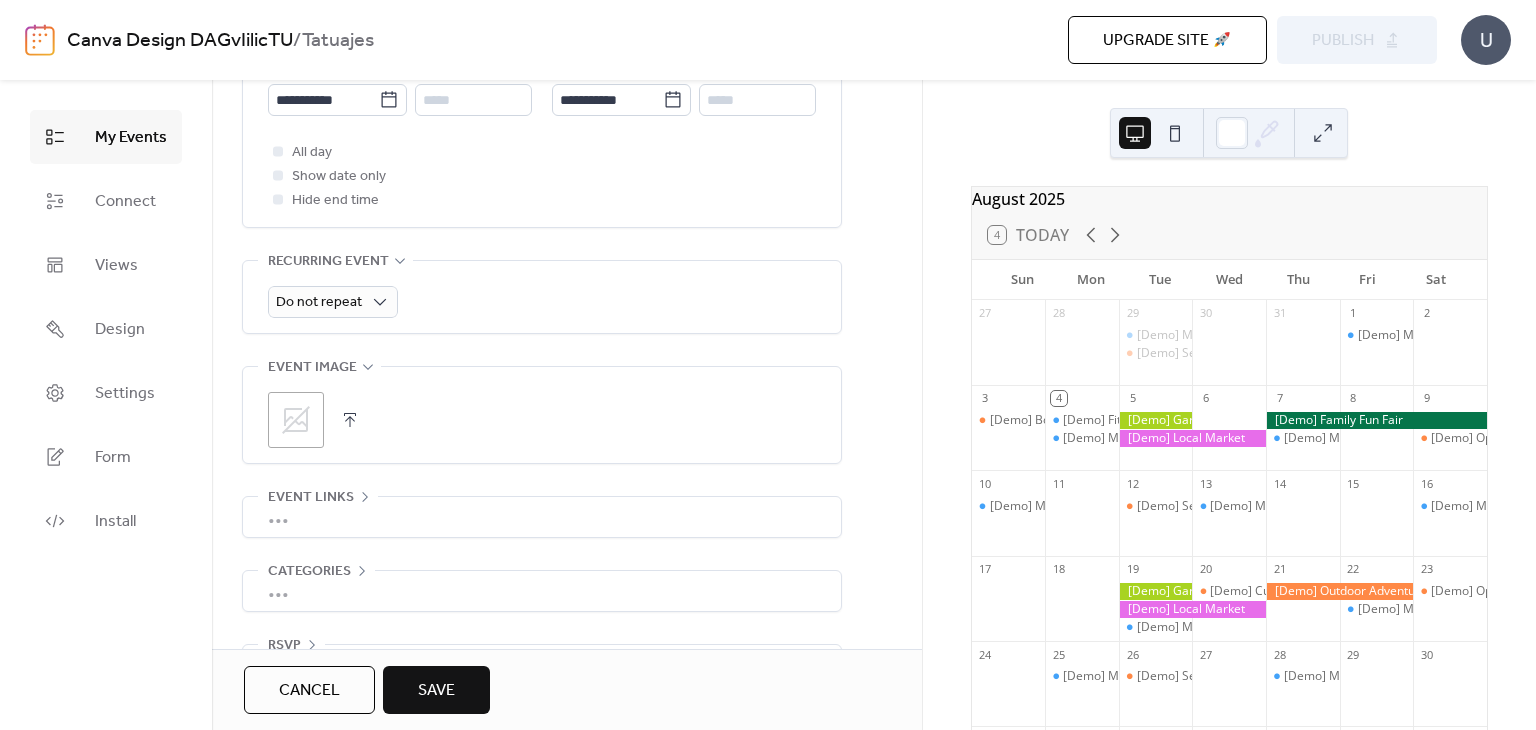 scroll, scrollTop: 824, scrollLeft: 0, axis: vertical 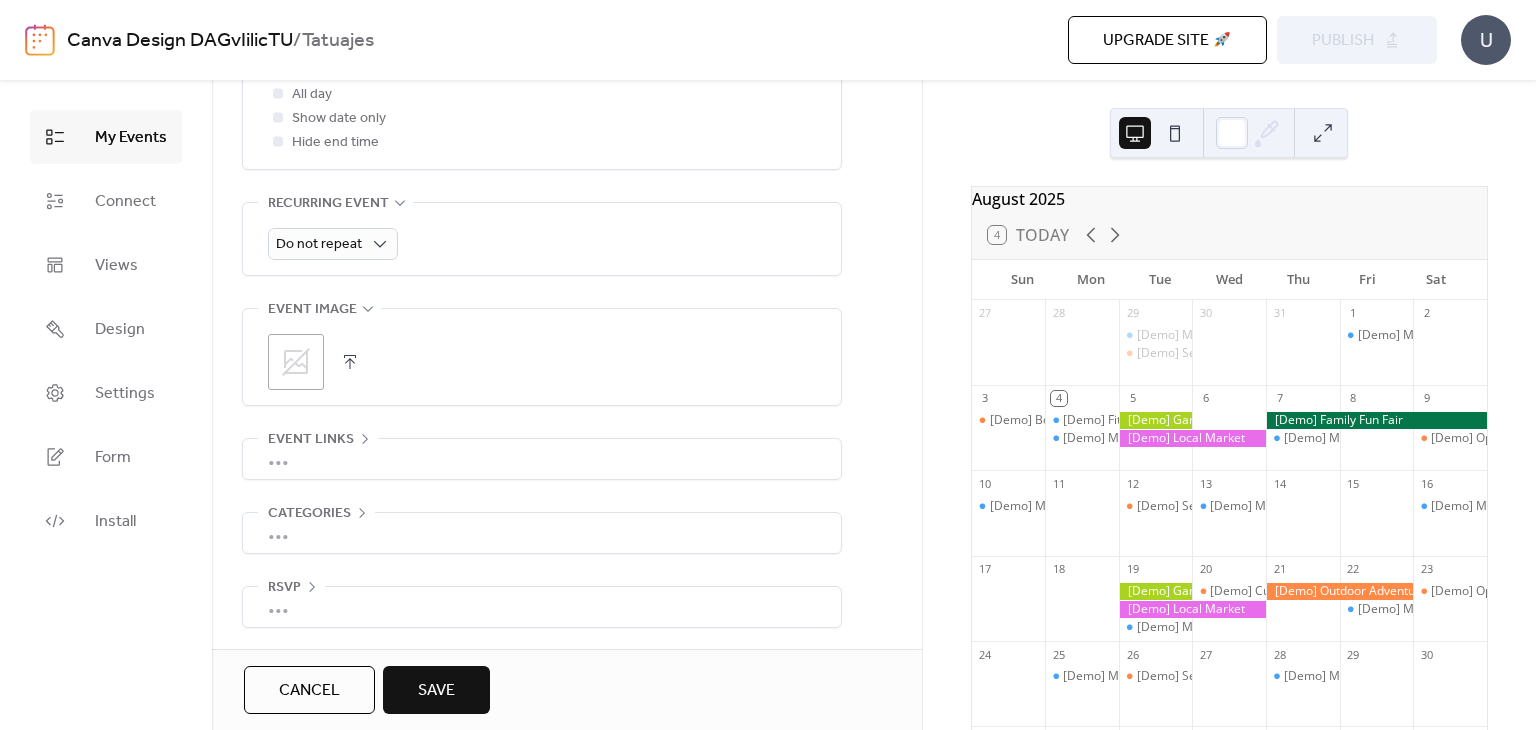 click at bounding box center [350, 362] 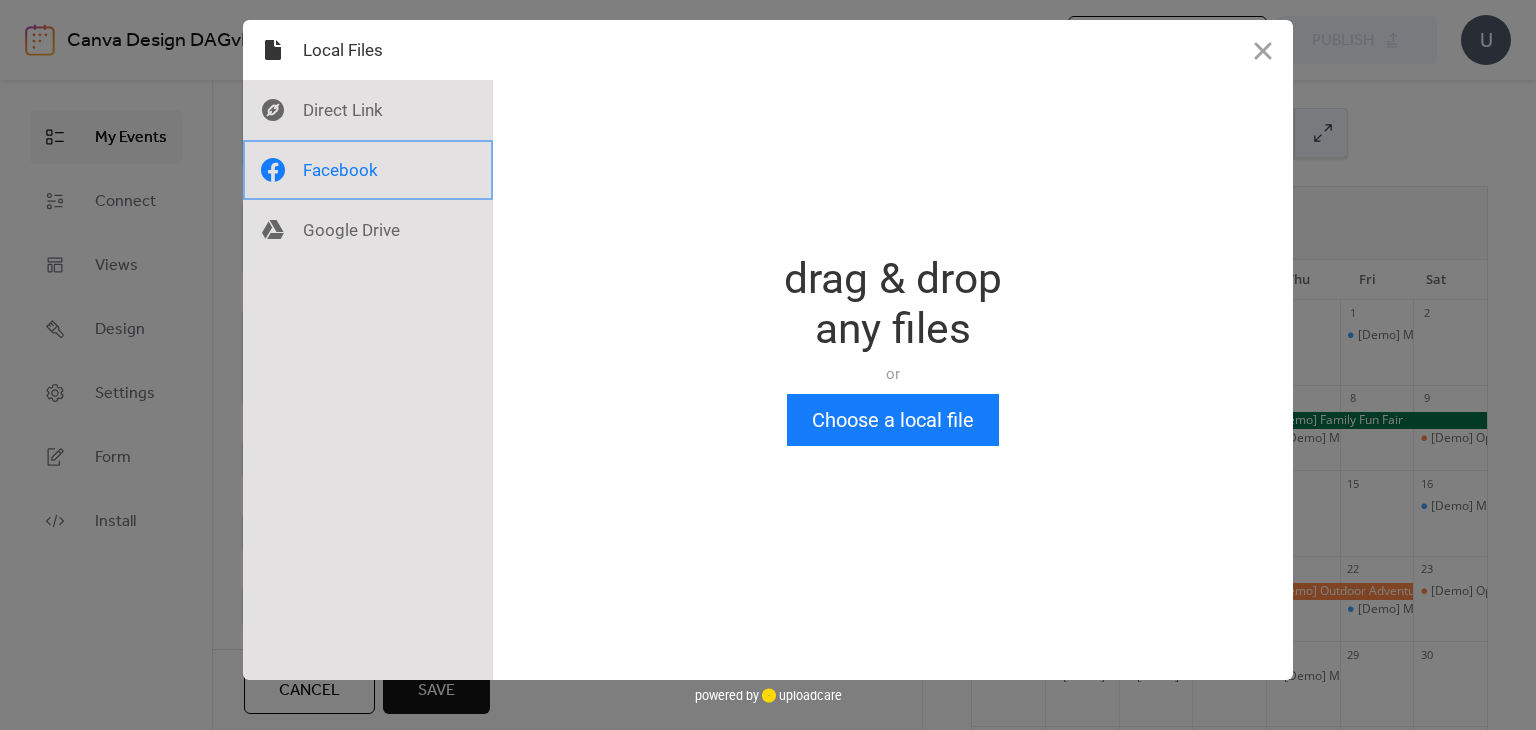 click at bounding box center (368, 170) 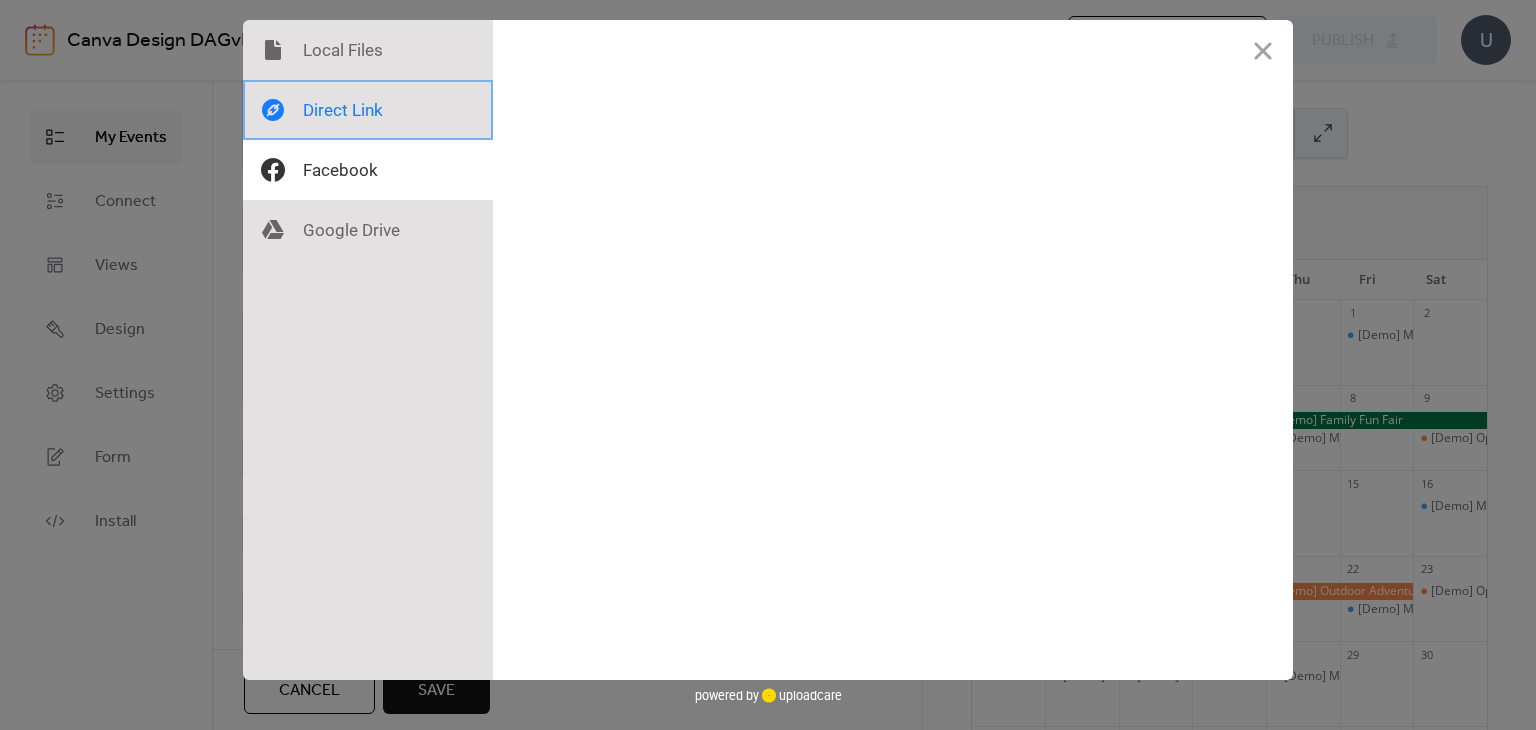 click at bounding box center [368, 110] 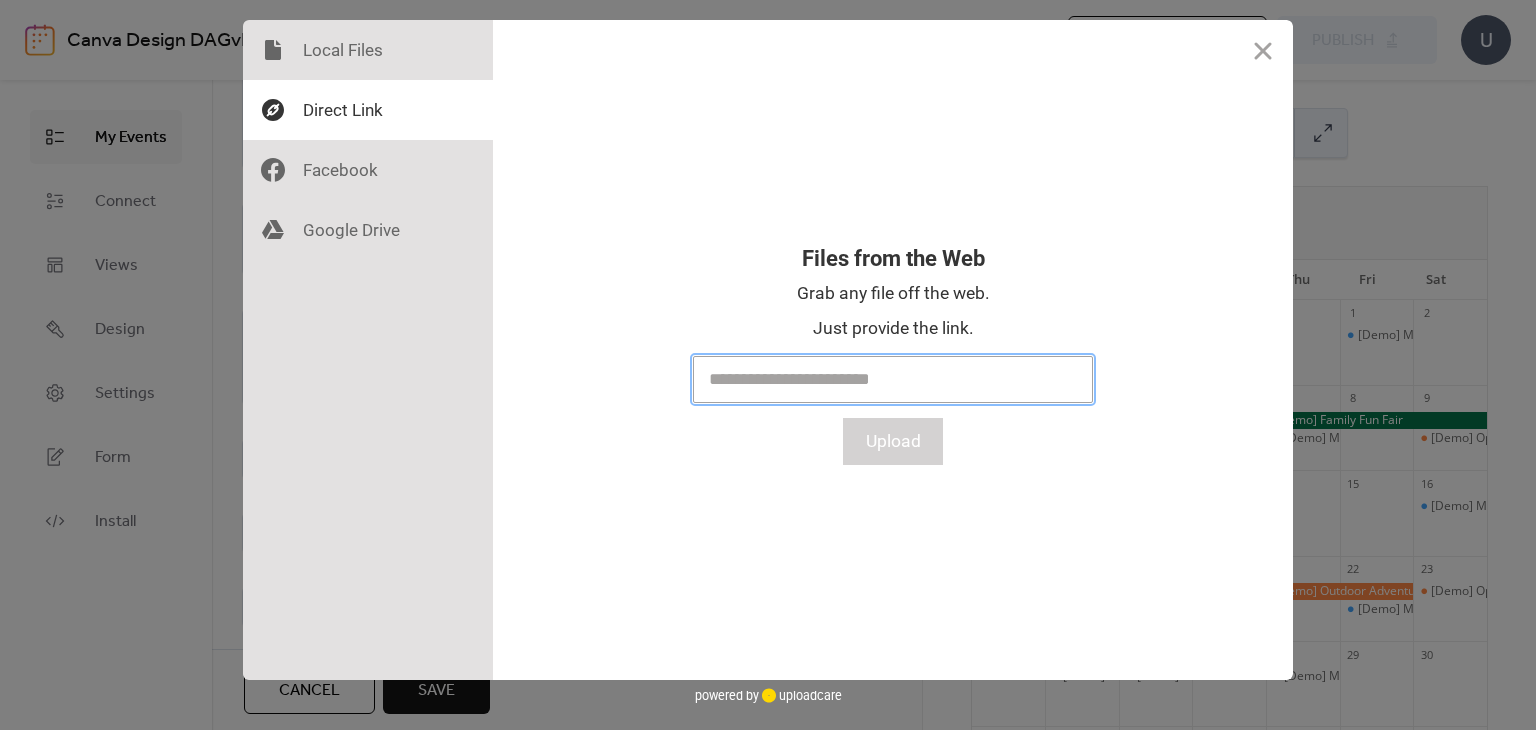 click at bounding box center (893, 379) 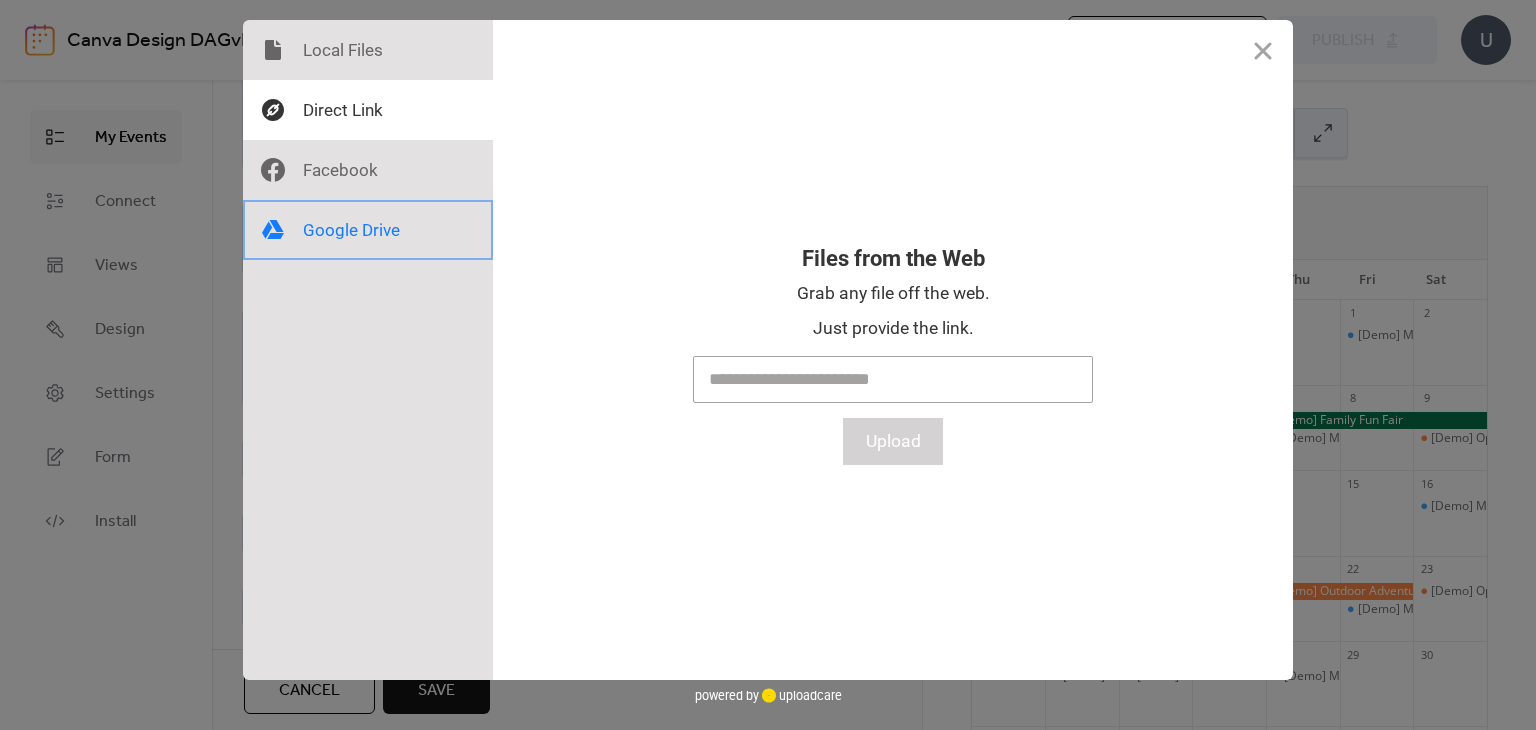 click at bounding box center [368, 230] 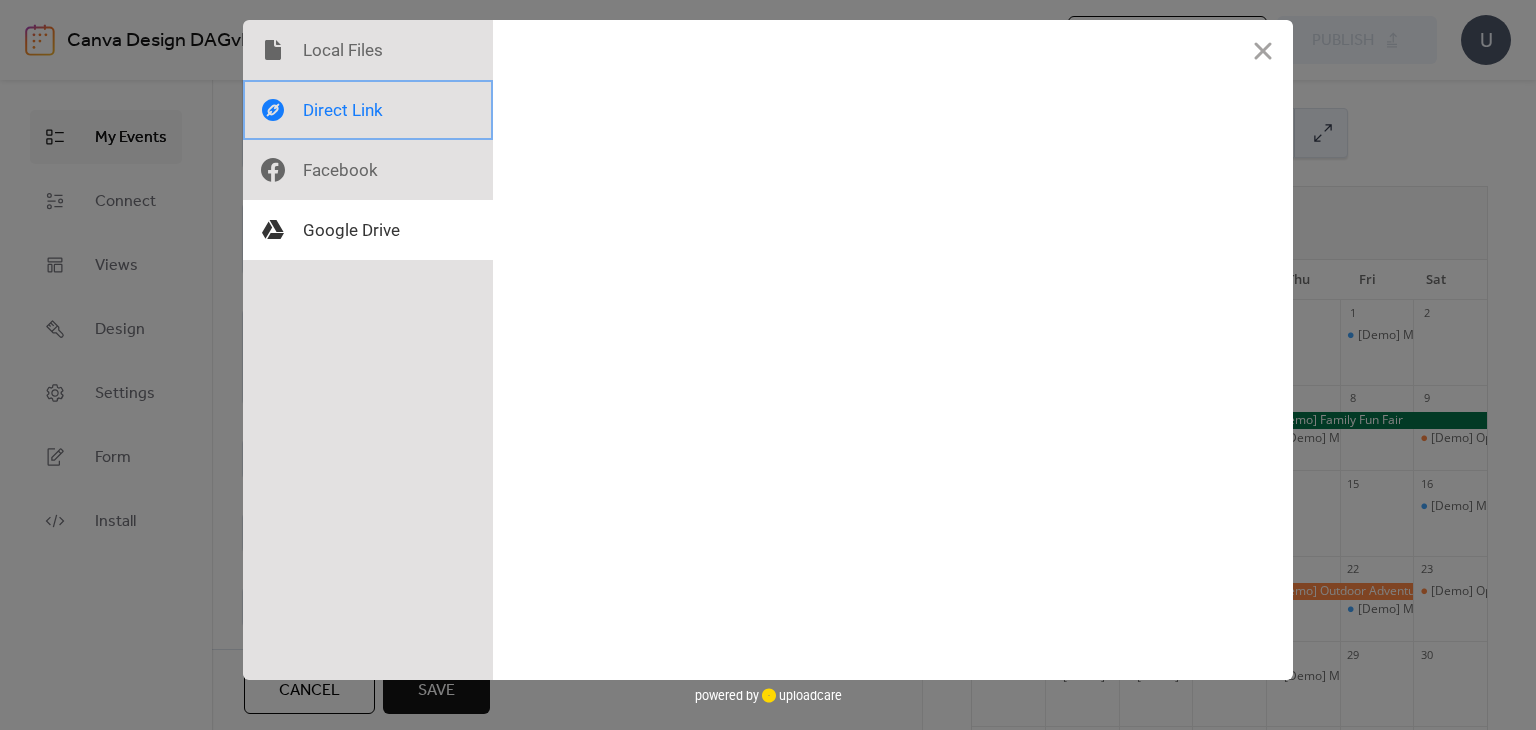 click at bounding box center [368, 110] 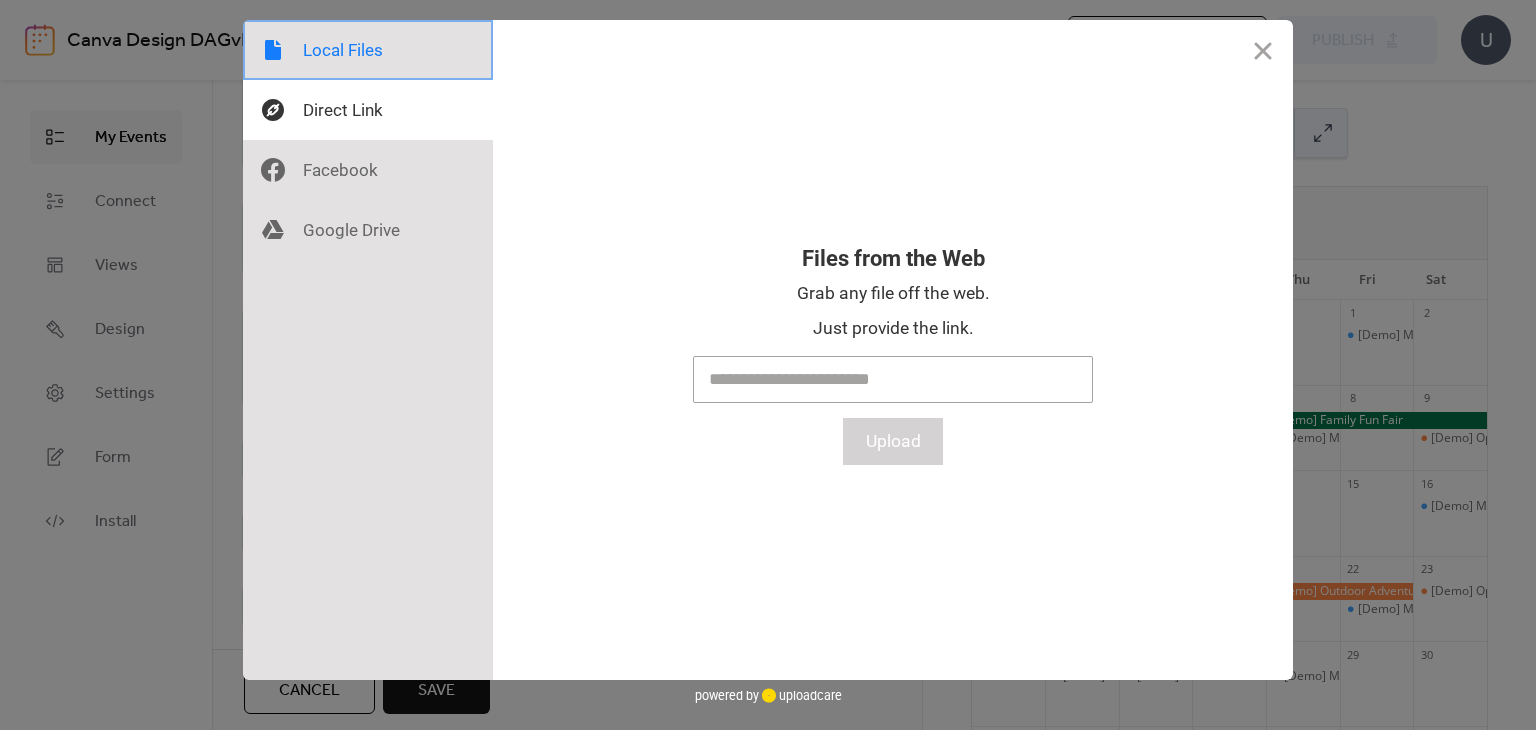 click at bounding box center [368, 50] 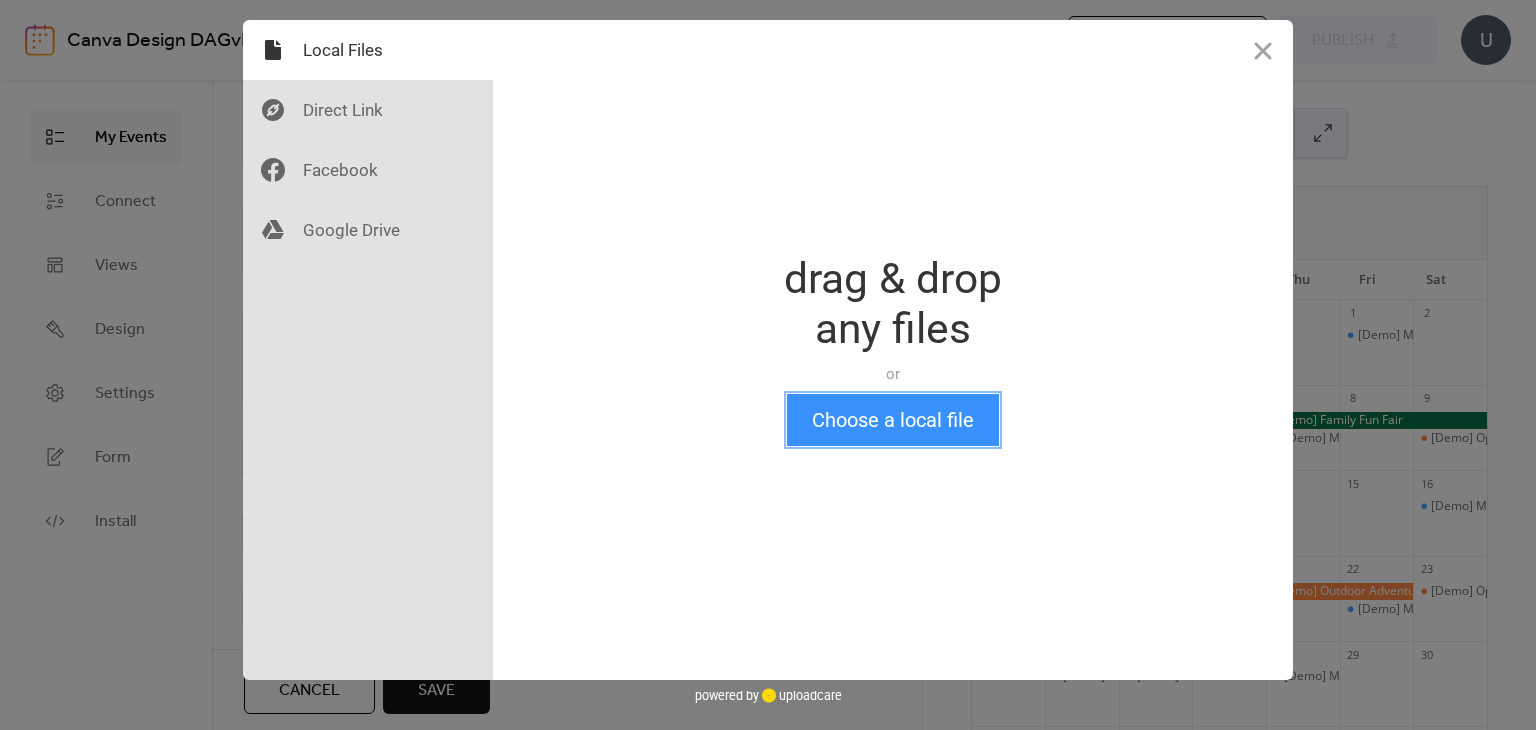 click on "Choose a local file" at bounding box center (893, 420) 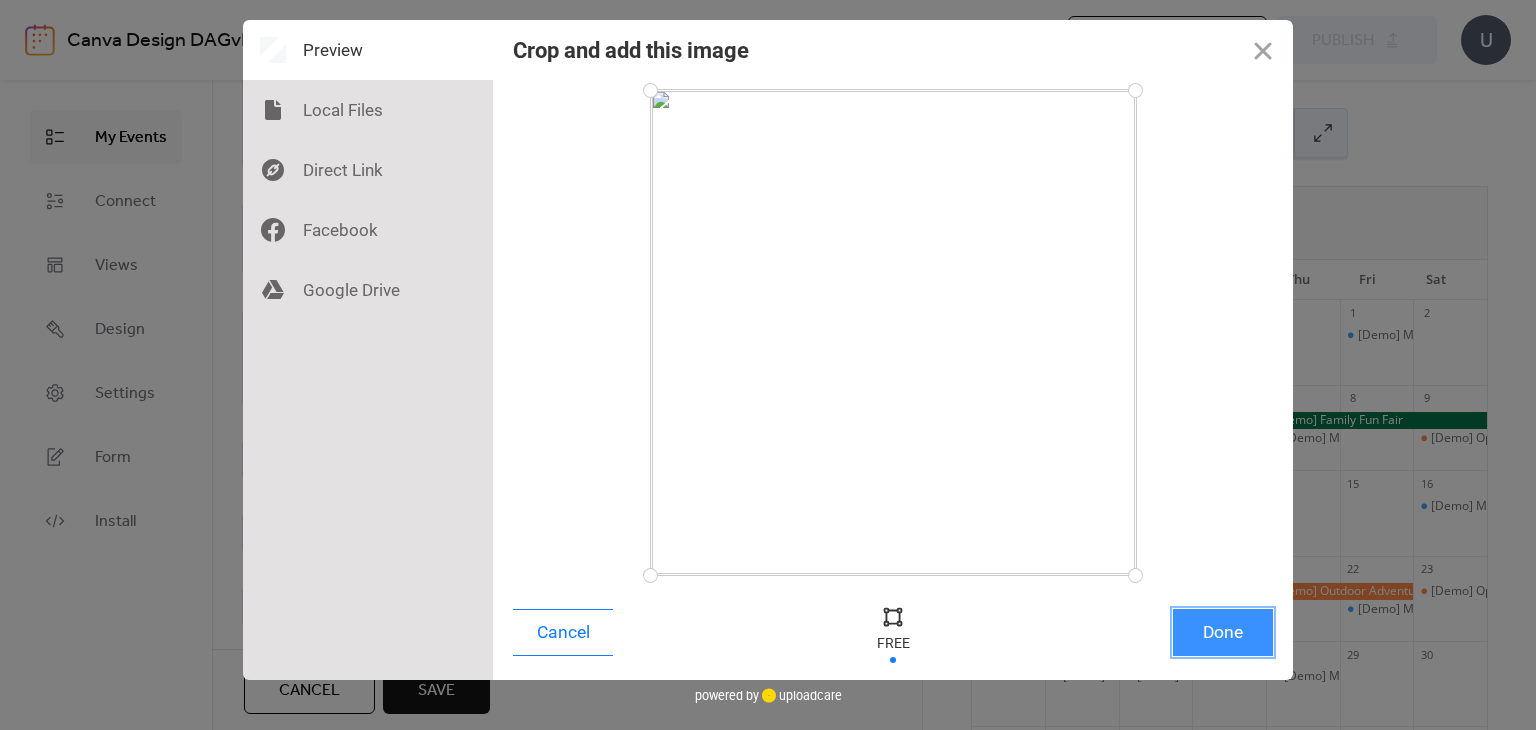 click on "Done" at bounding box center (1223, 632) 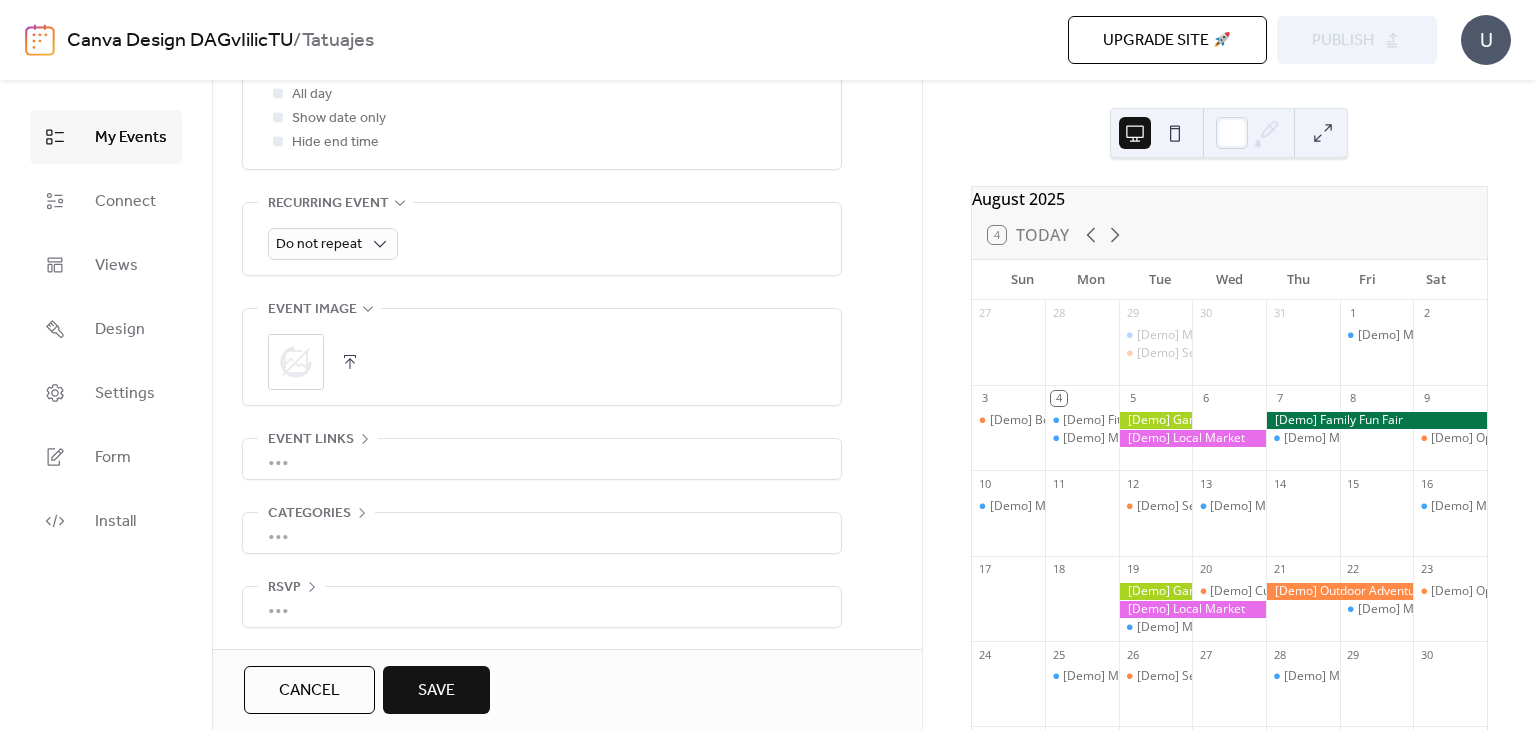 click on "Save" at bounding box center (436, 690) 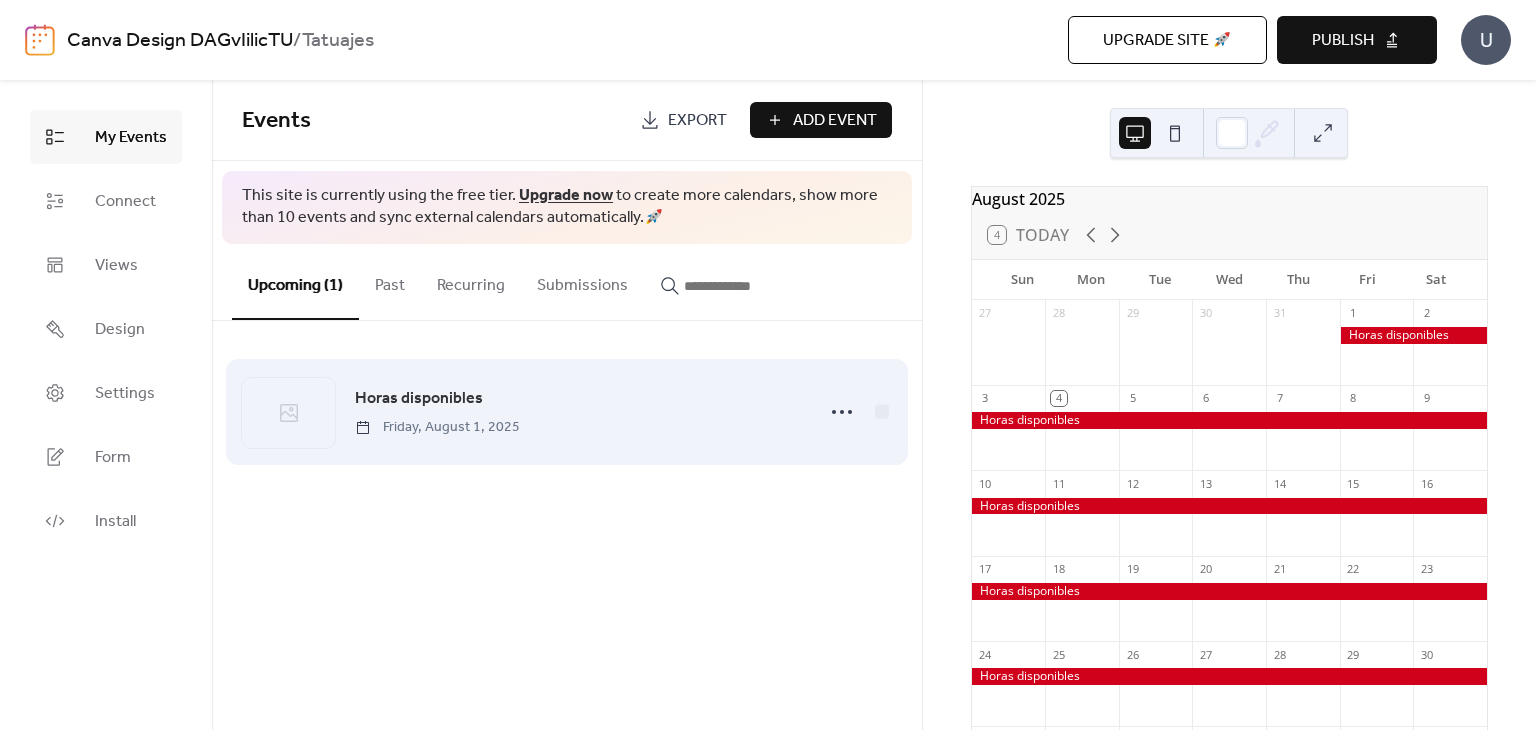 click on "Horas disponibles" at bounding box center [419, 399] 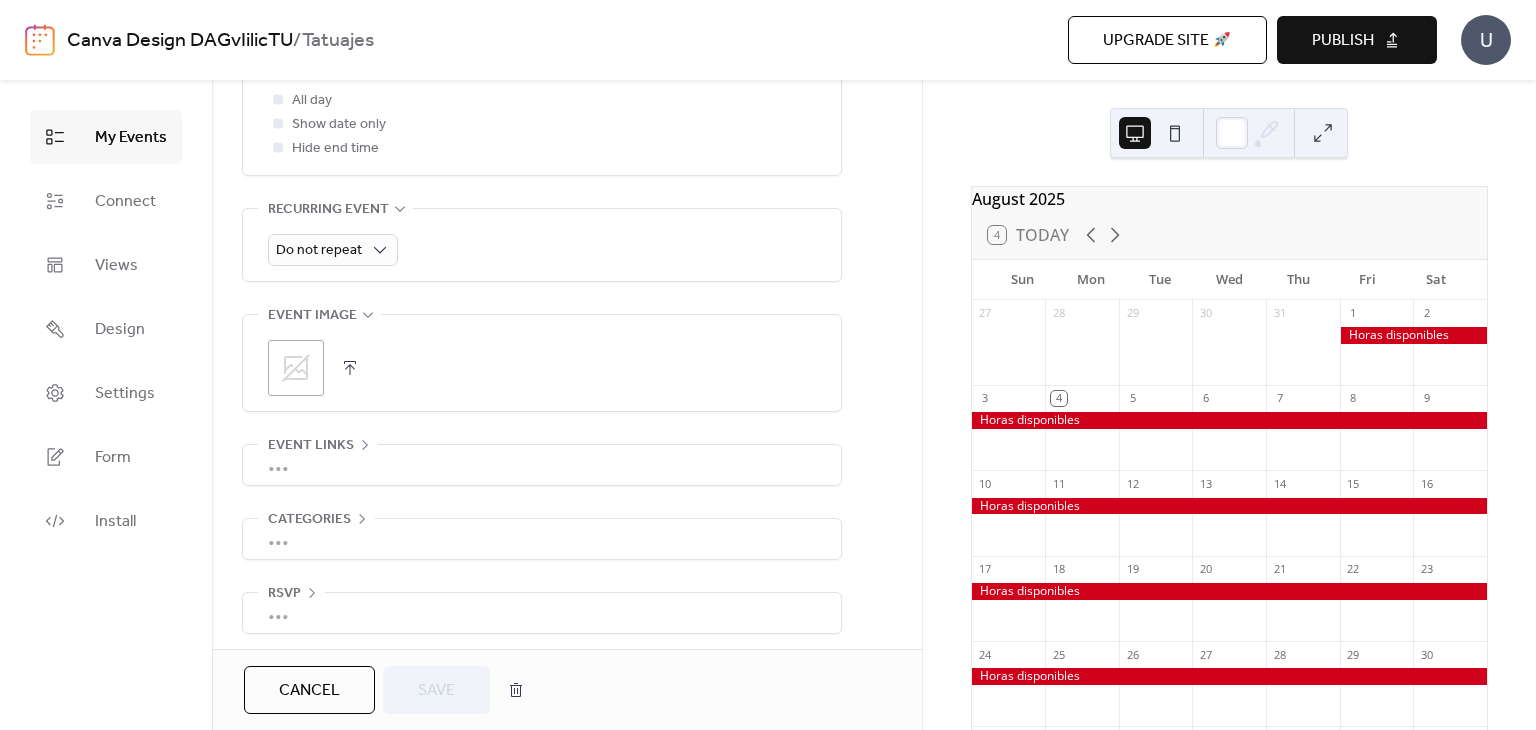 scroll, scrollTop: 824, scrollLeft: 0, axis: vertical 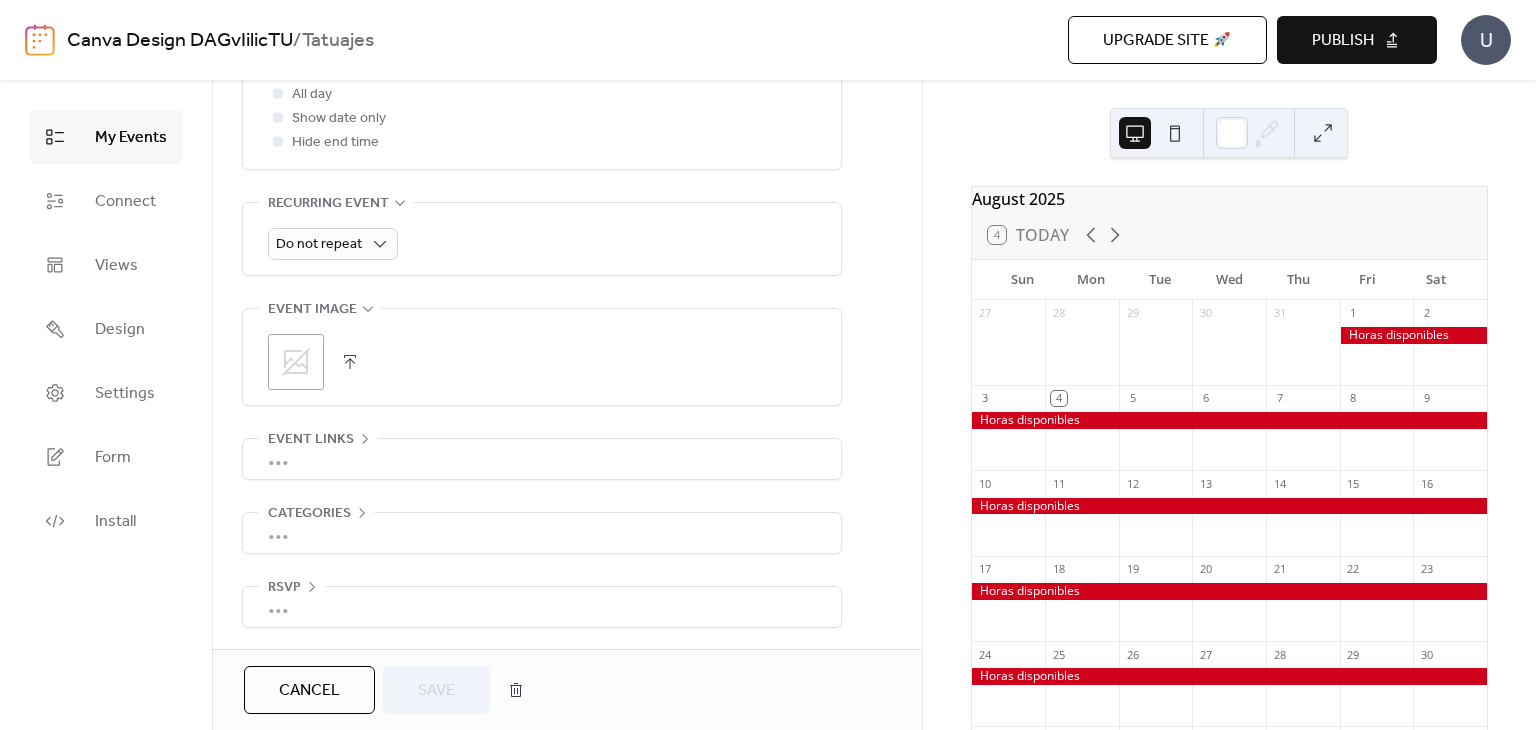 click on "•••" at bounding box center (542, 459) 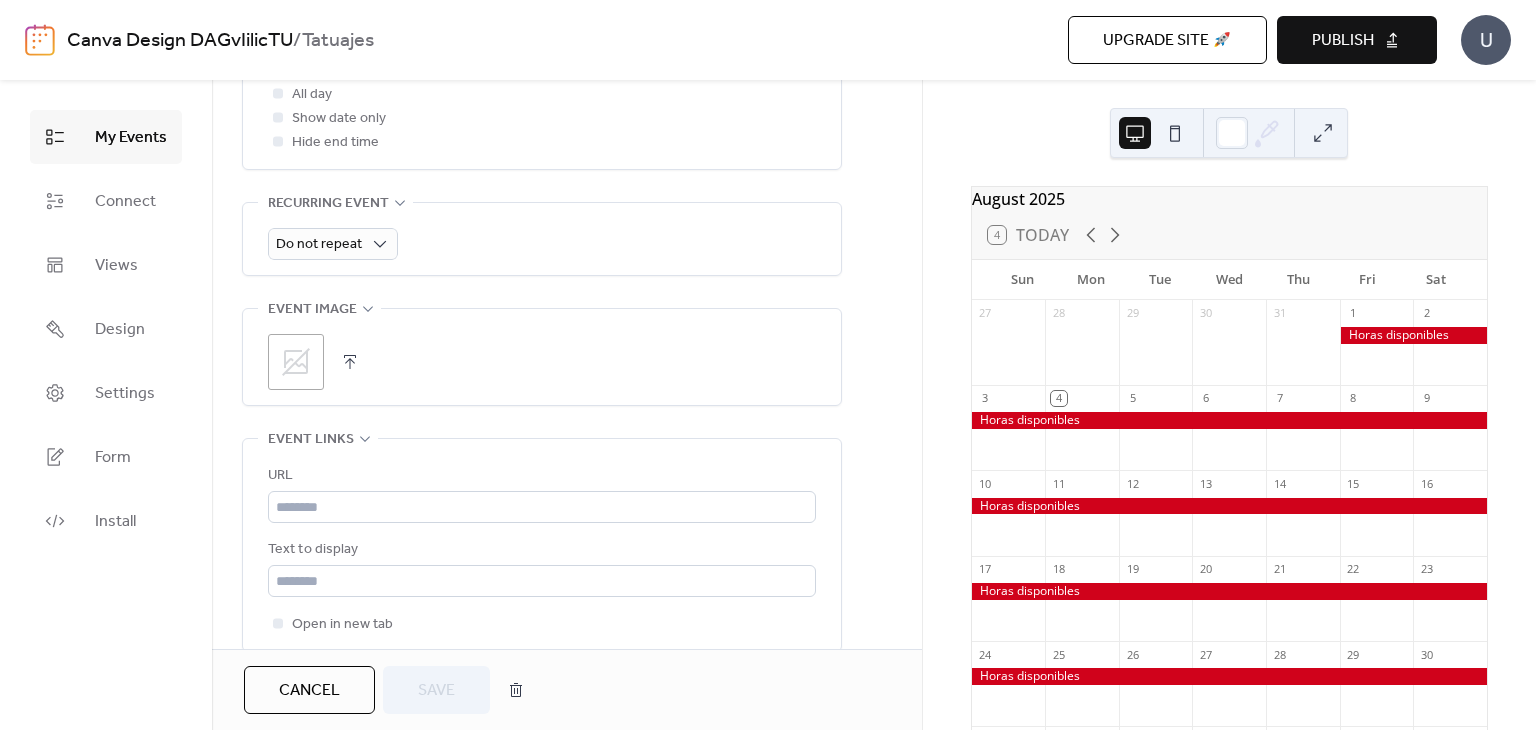 scroll, scrollTop: 824, scrollLeft: 0, axis: vertical 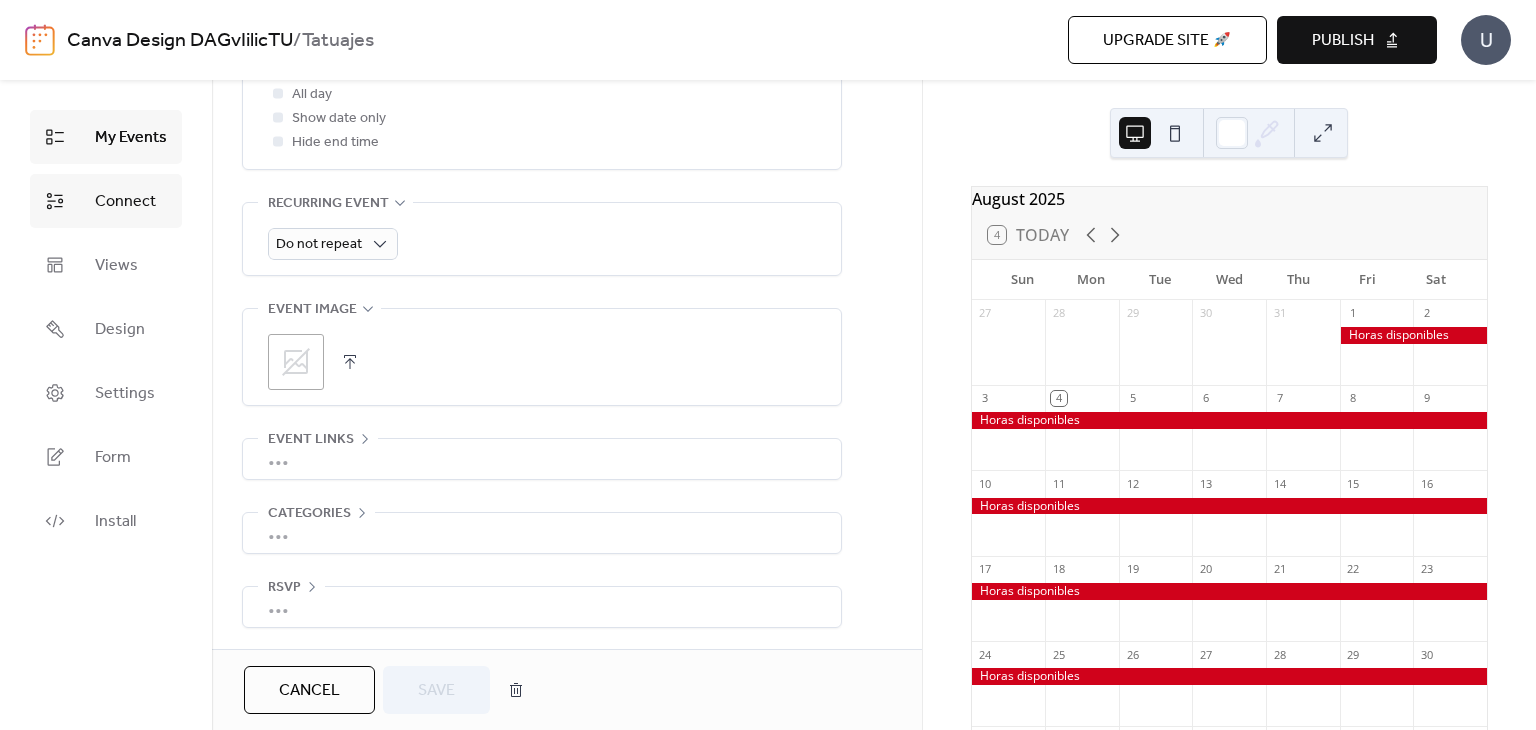 click on "Connect" at bounding box center [125, 202] 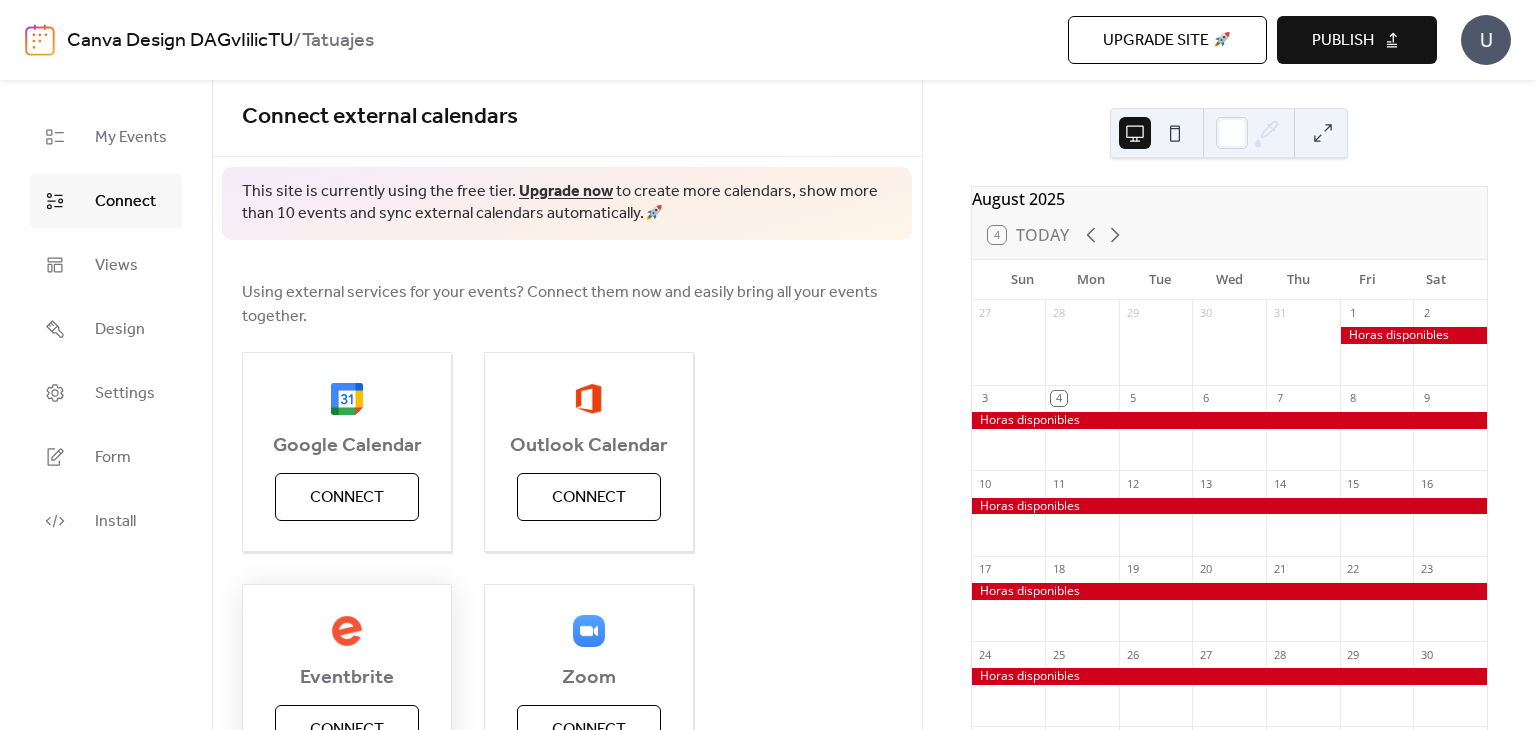 scroll, scrollTop: 0, scrollLeft: 0, axis: both 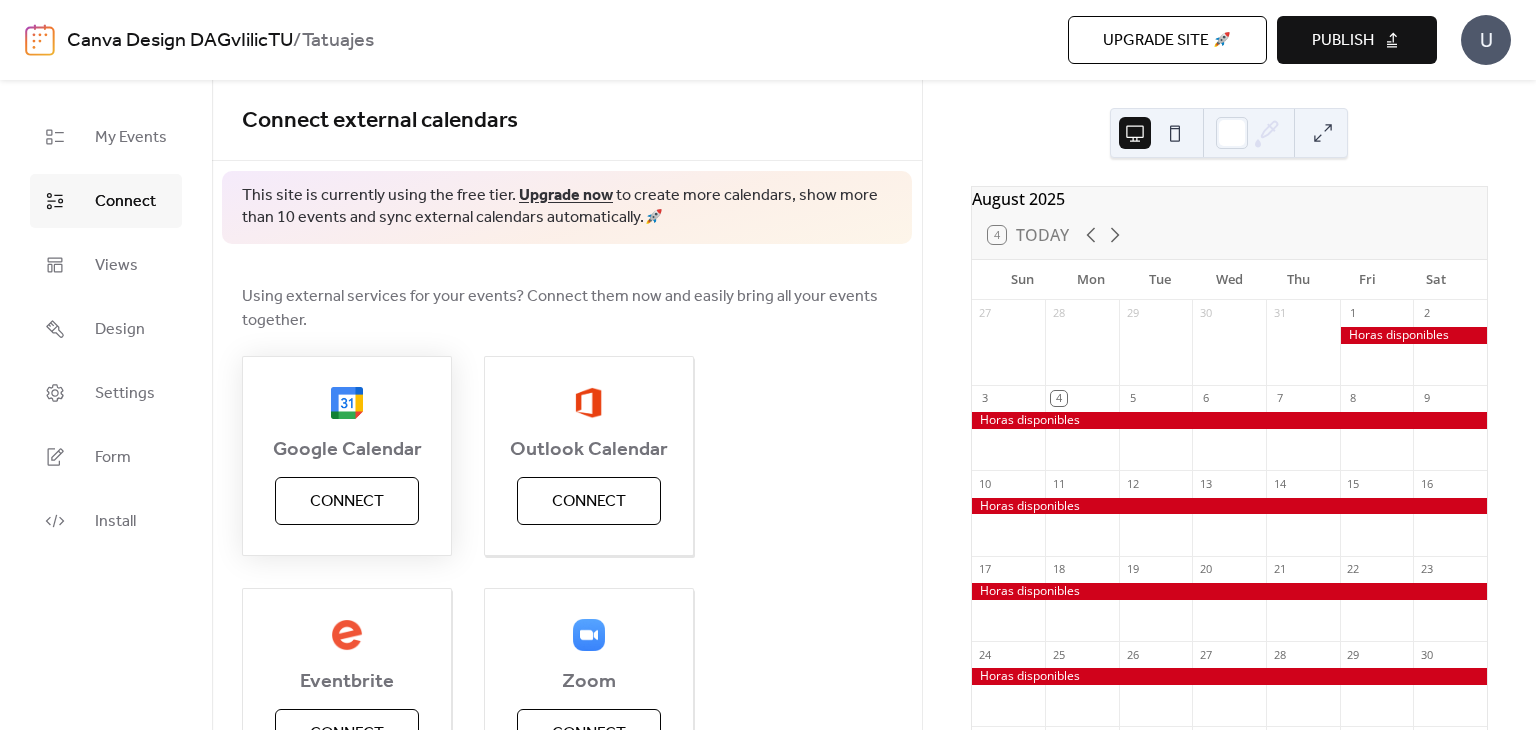 click on "Connect" at bounding box center (347, 501) 